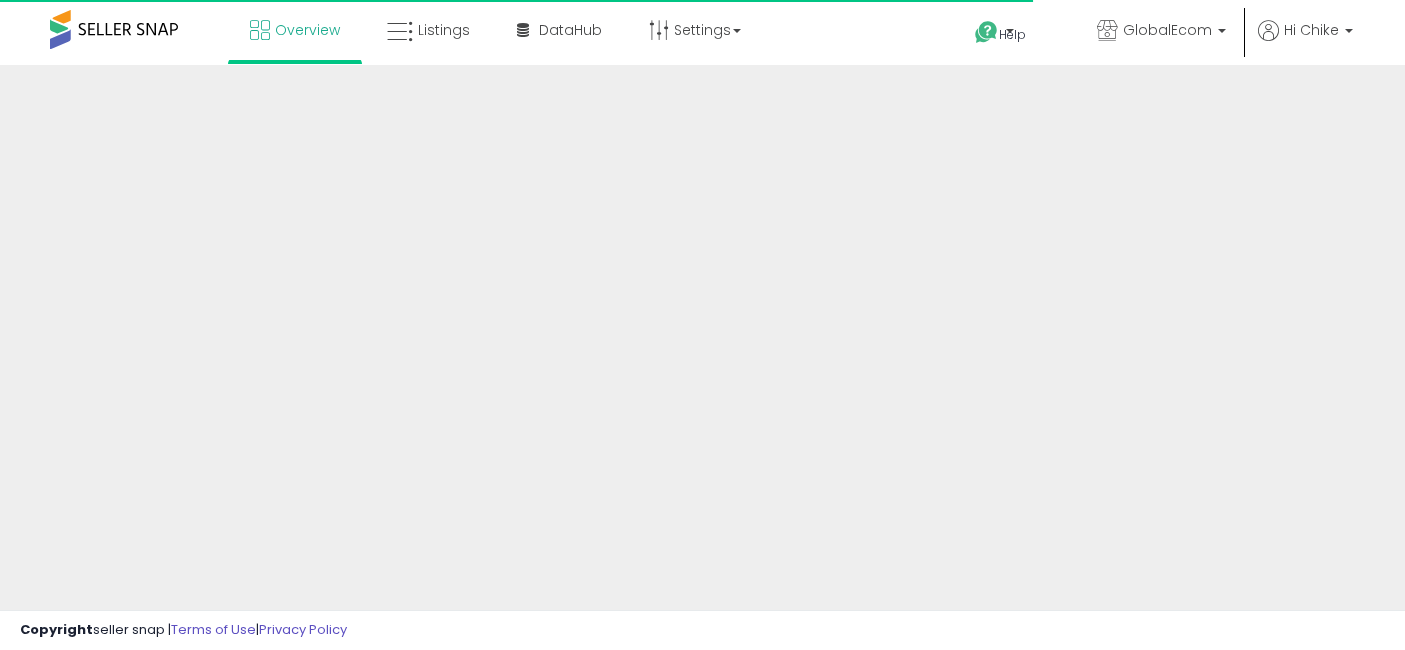 scroll, scrollTop: 0, scrollLeft: 0, axis: both 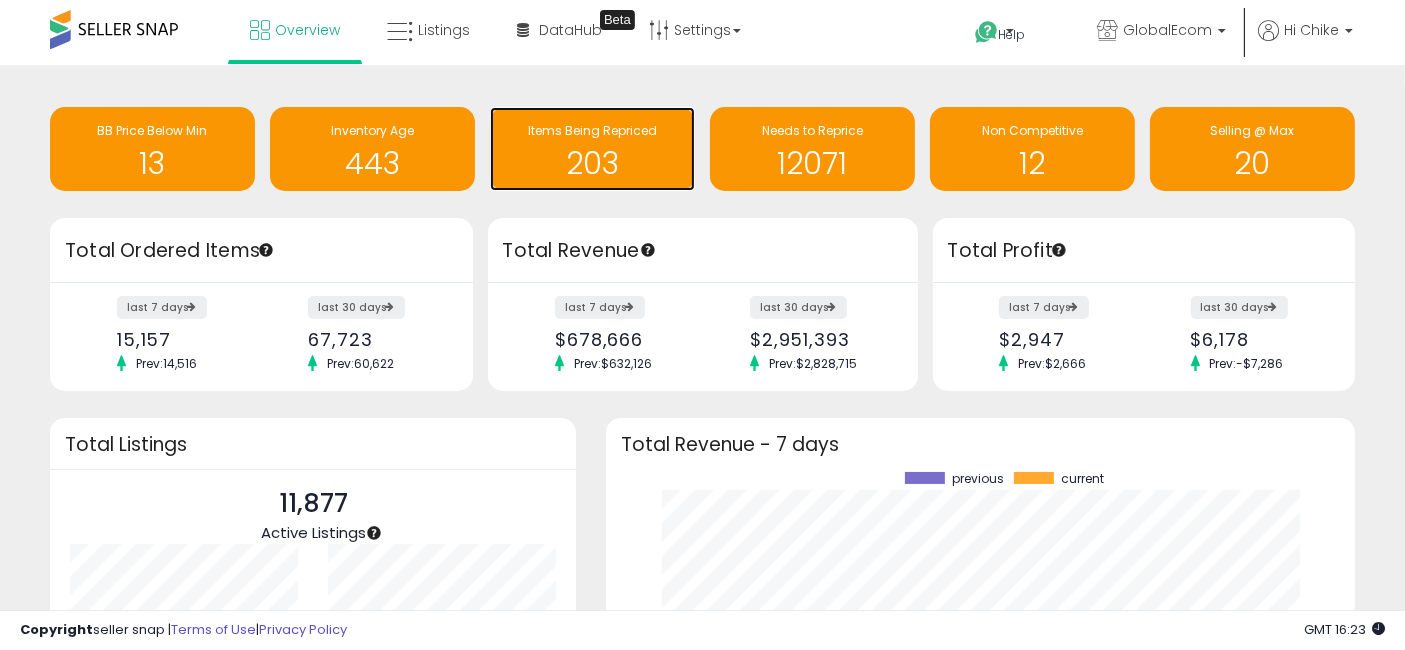 click on "203" at bounding box center [592, 163] 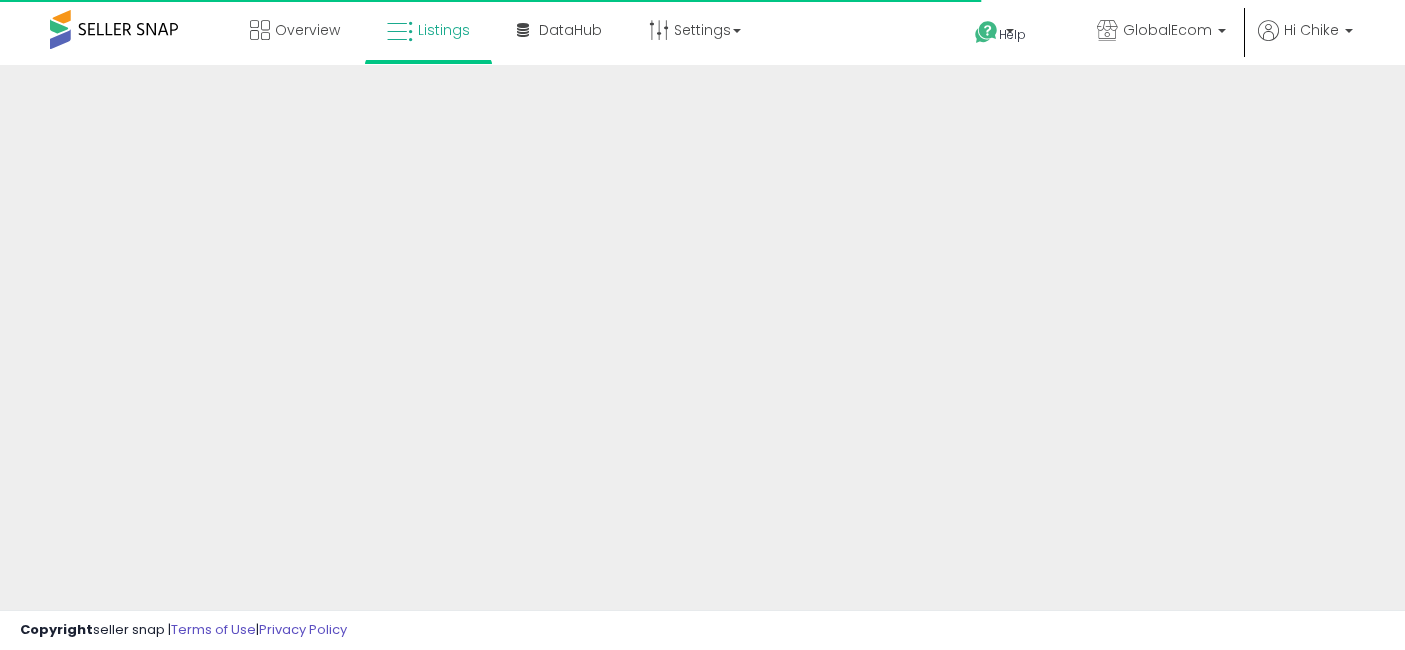 scroll, scrollTop: 0, scrollLeft: 0, axis: both 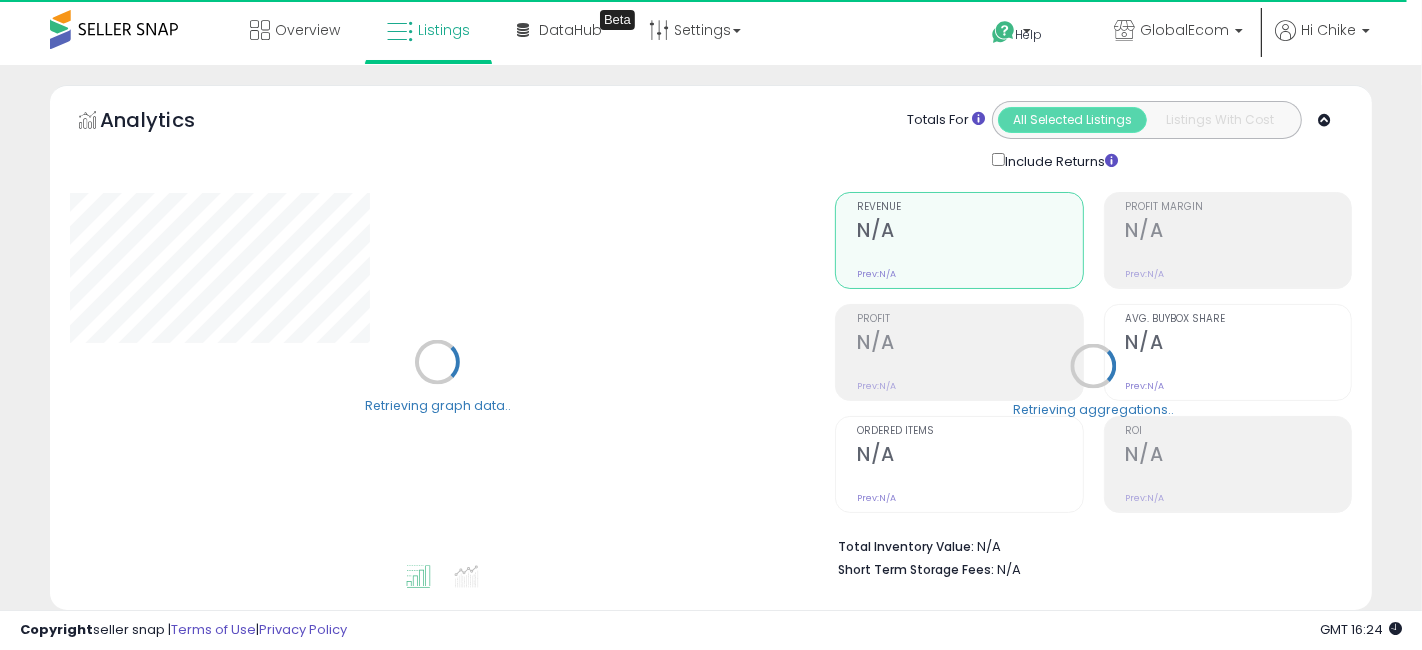 select on "**" 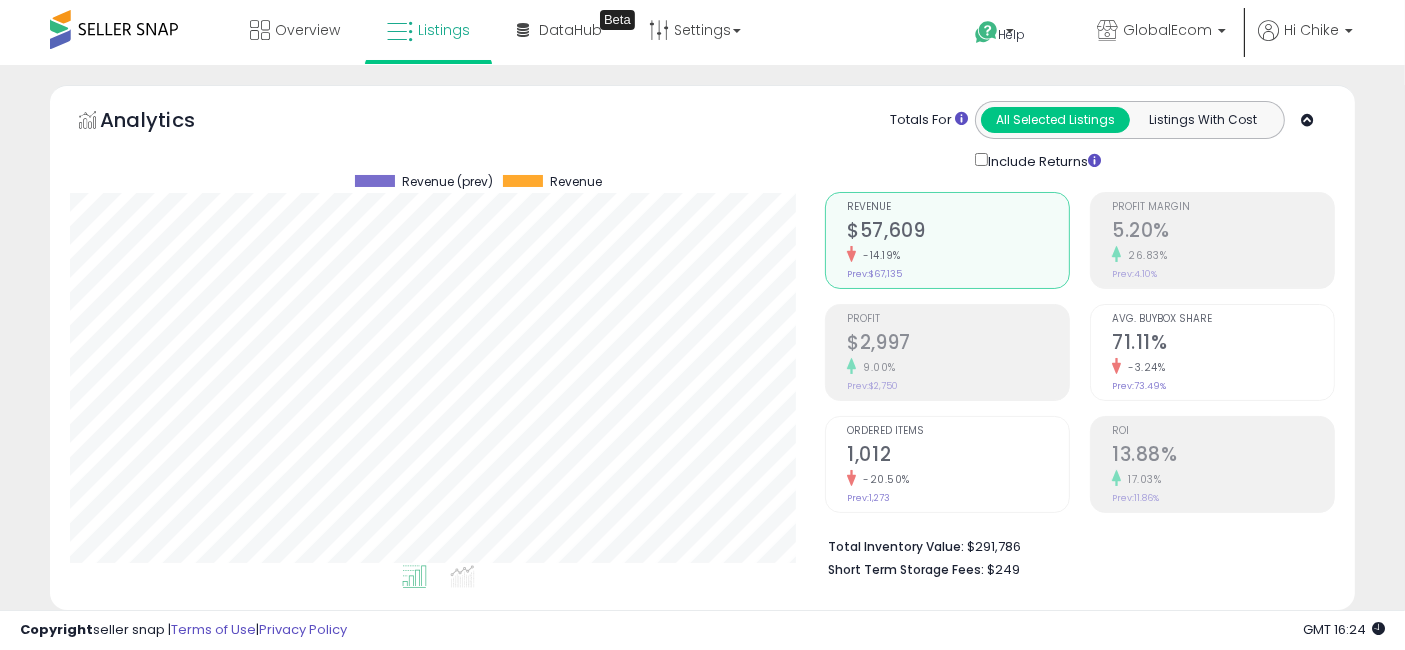 scroll, scrollTop: 999590, scrollLeft: 999244, axis: both 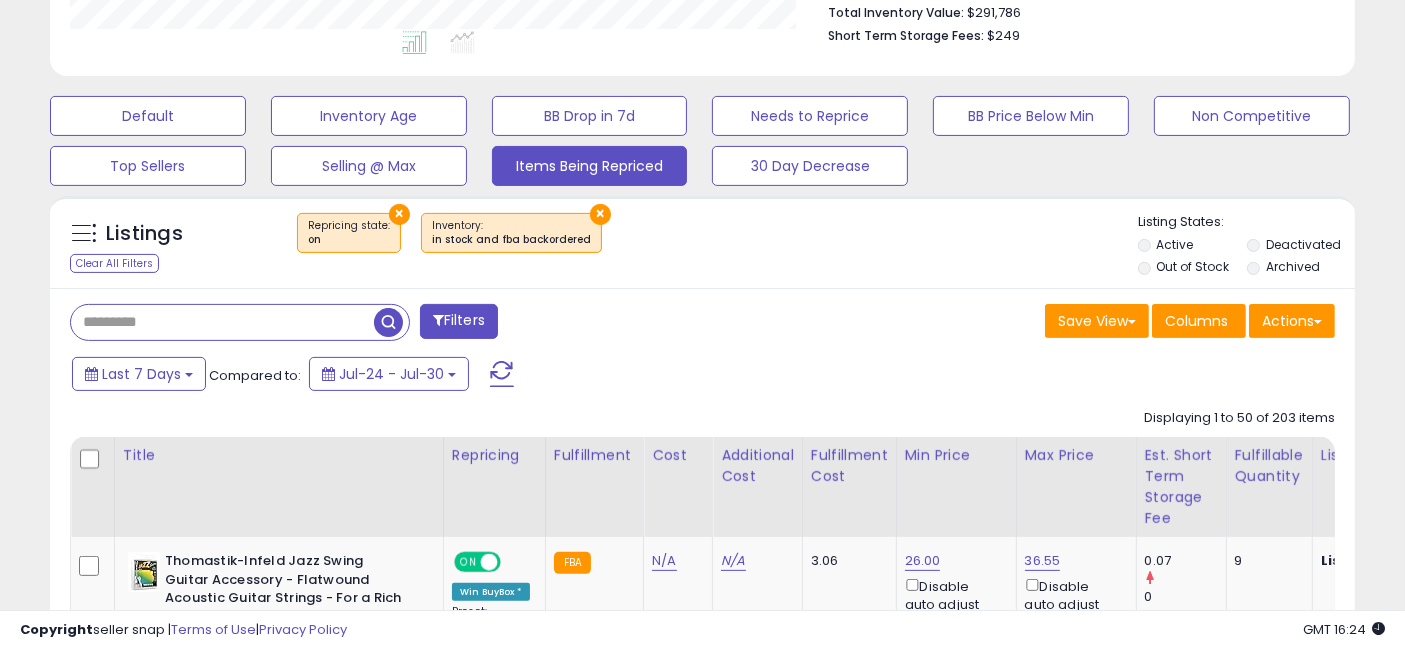 click at bounding box center [222, 322] 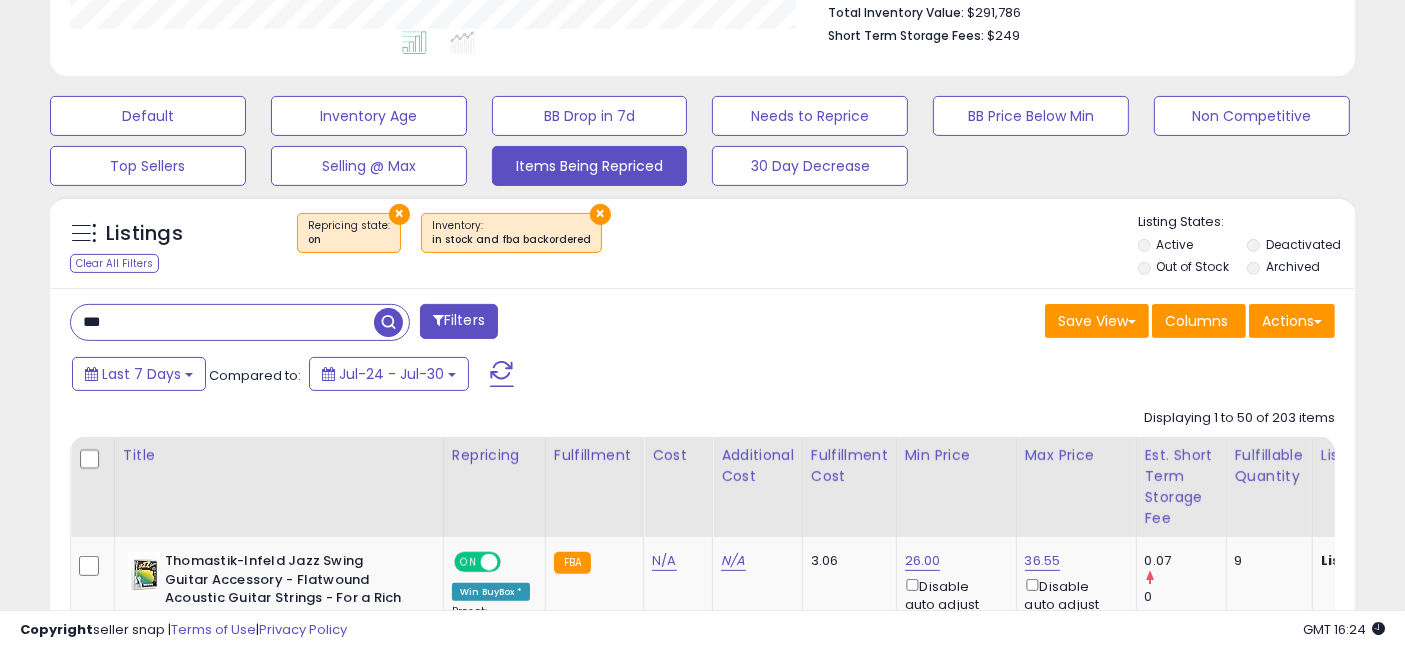 type on "*******" 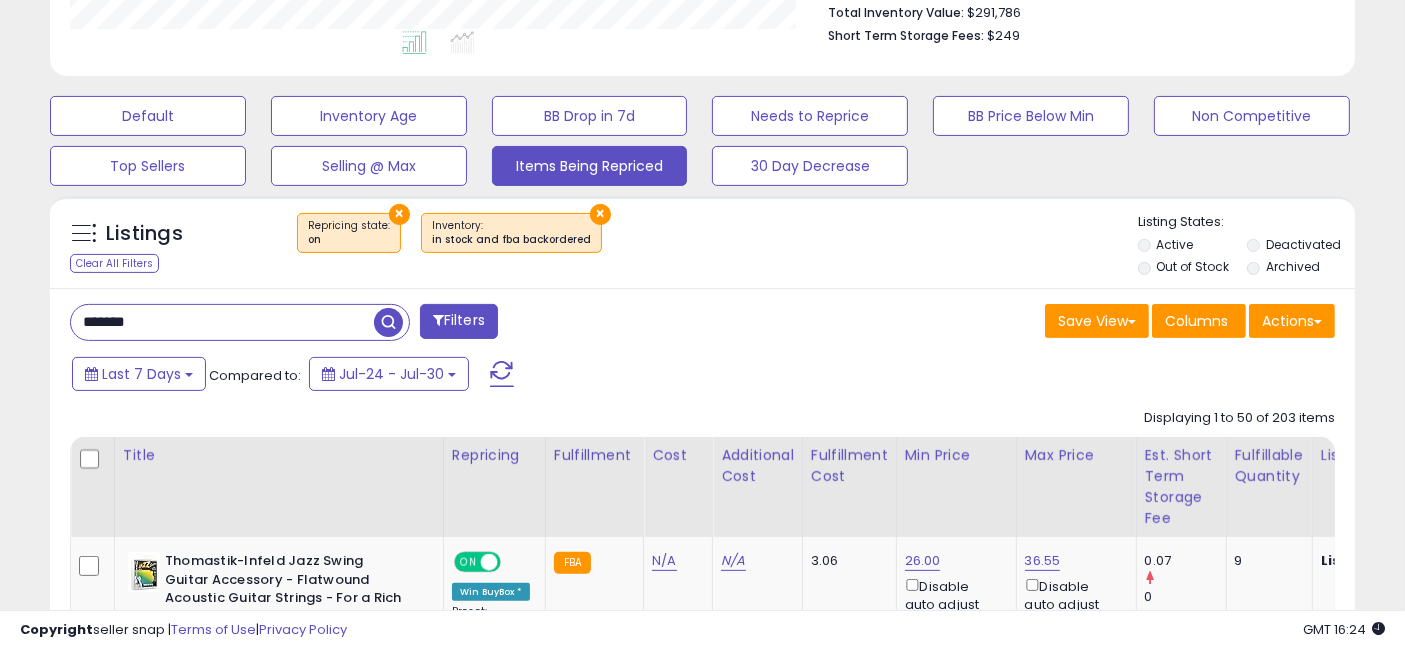 click at bounding box center [388, 322] 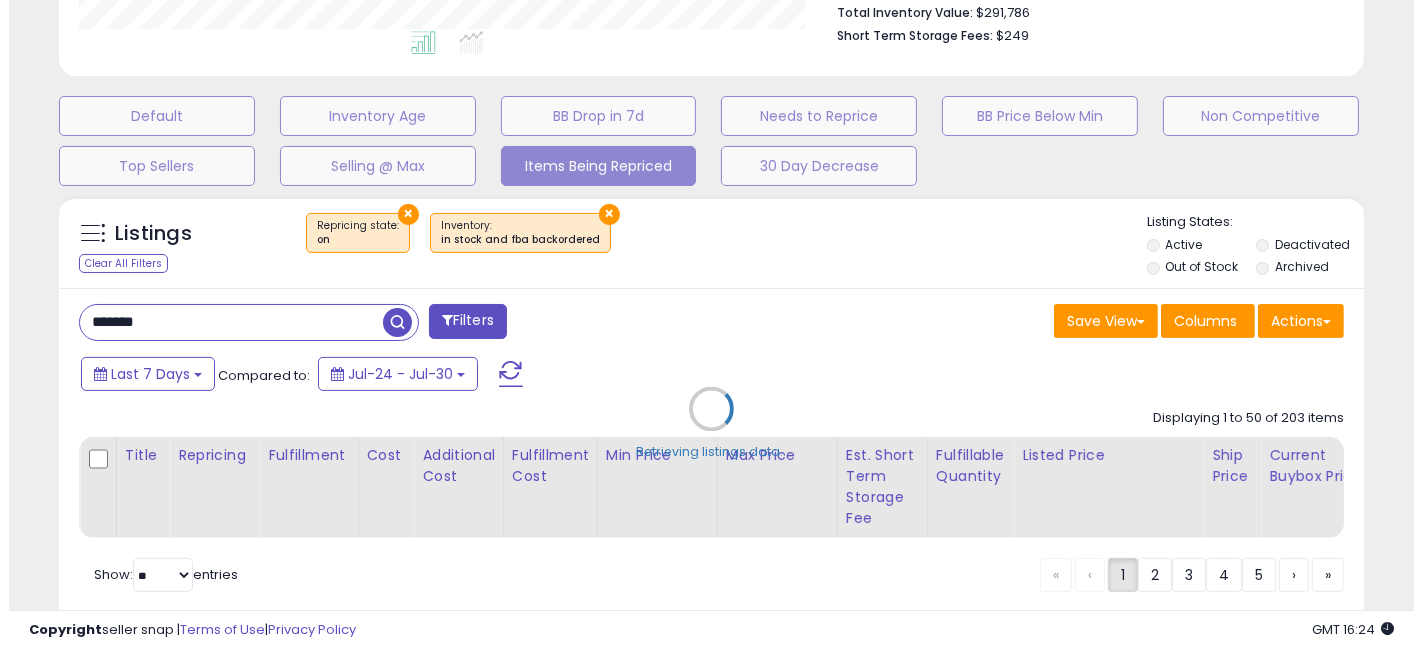 scroll, scrollTop: 999590, scrollLeft: 999234, axis: both 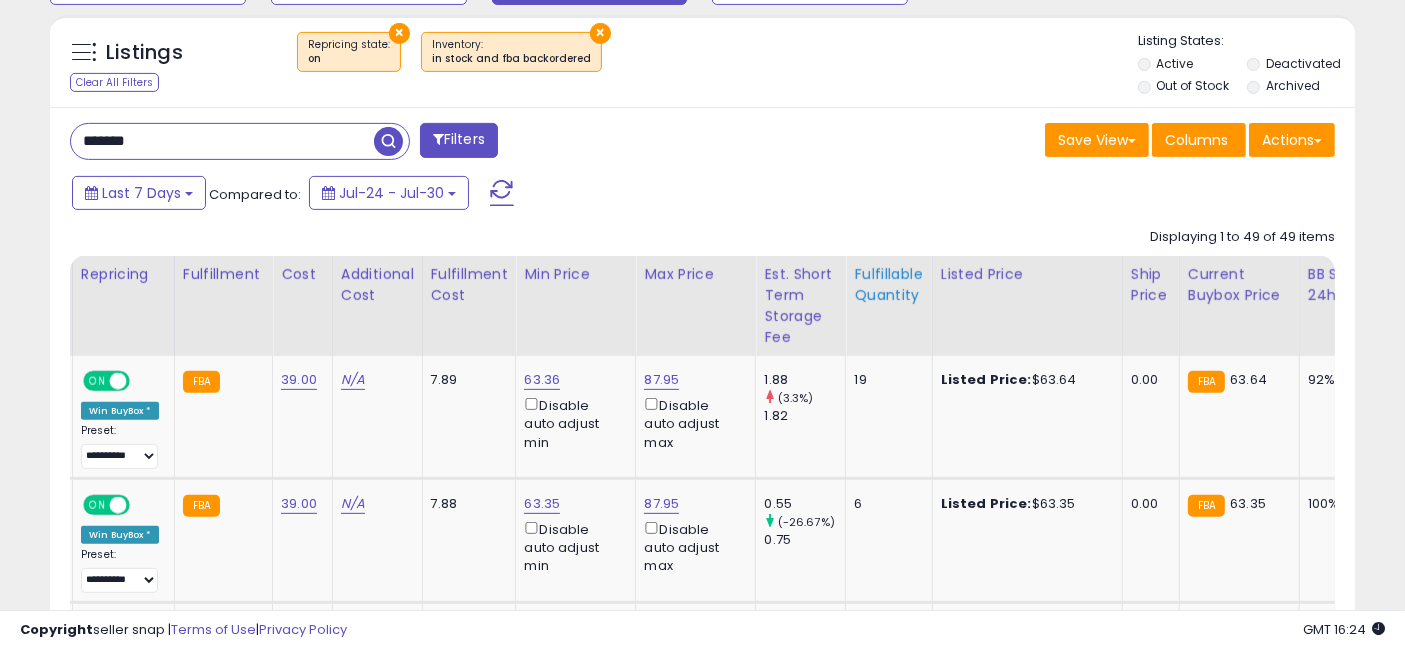 click on "Fulfillable Quantity" 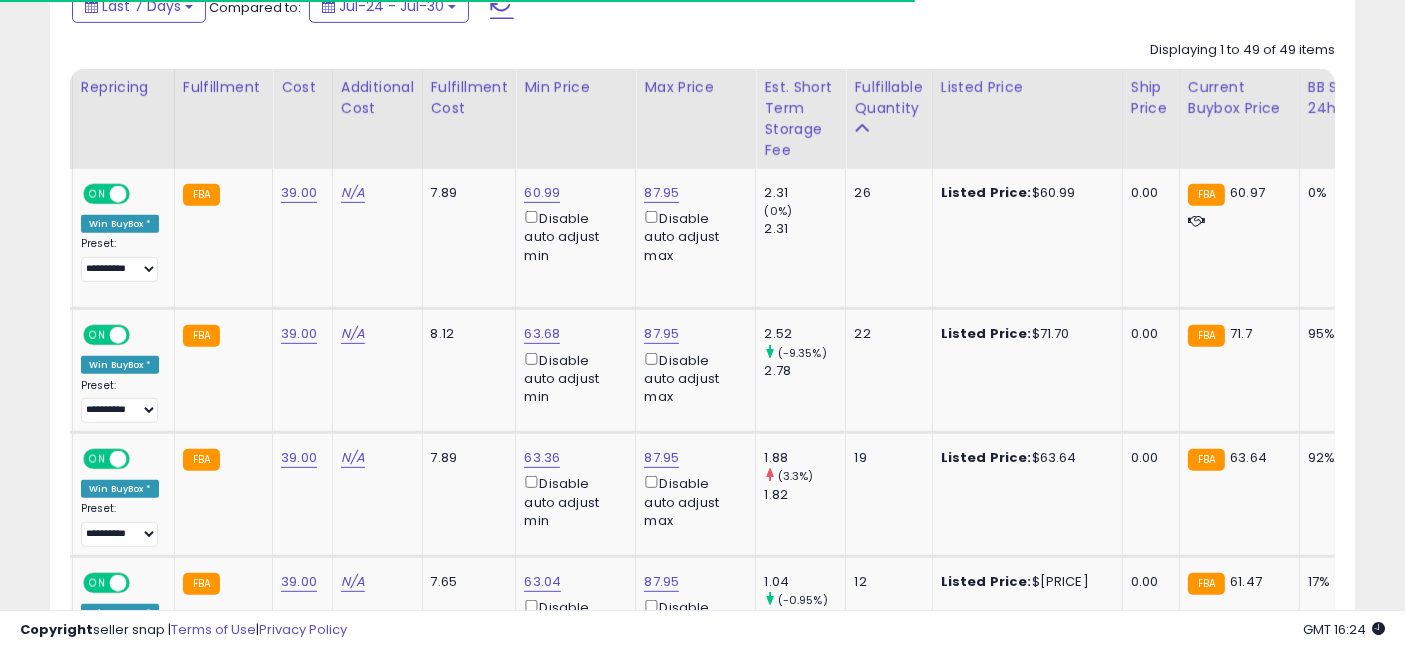 scroll, scrollTop: 771, scrollLeft: 0, axis: vertical 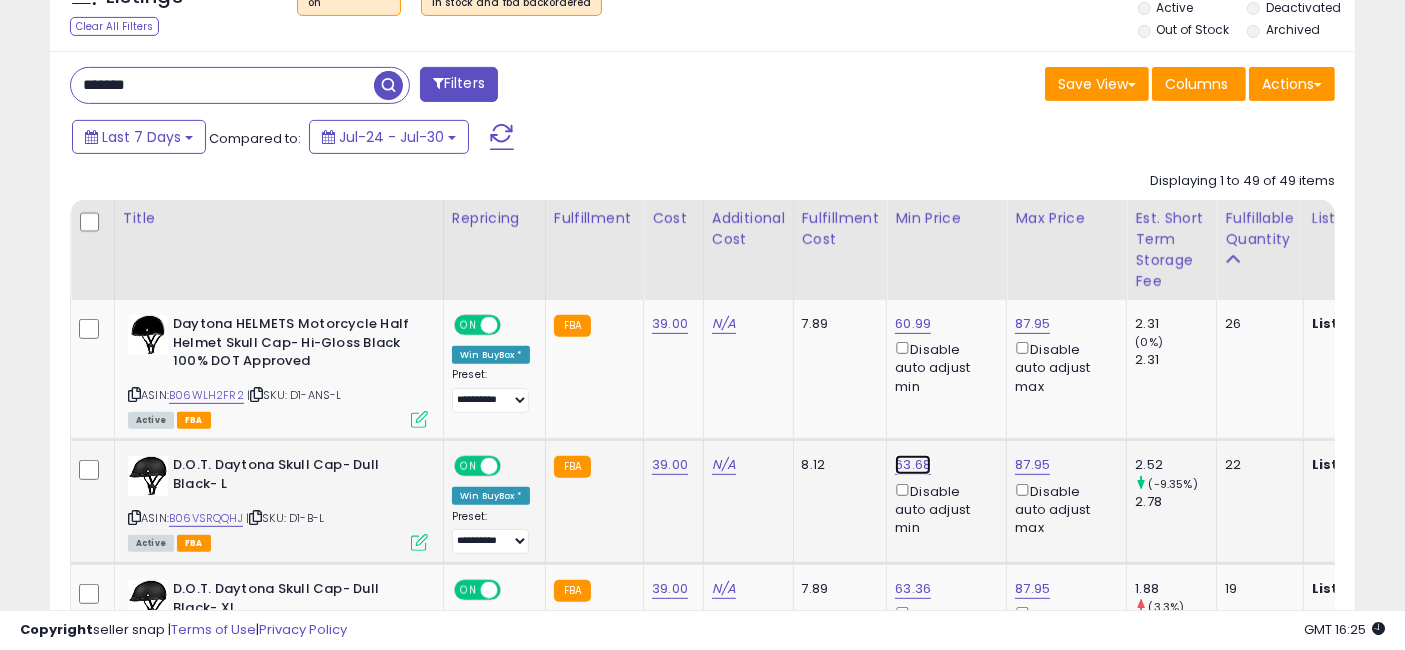 click on "63.68" at bounding box center [913, 324] 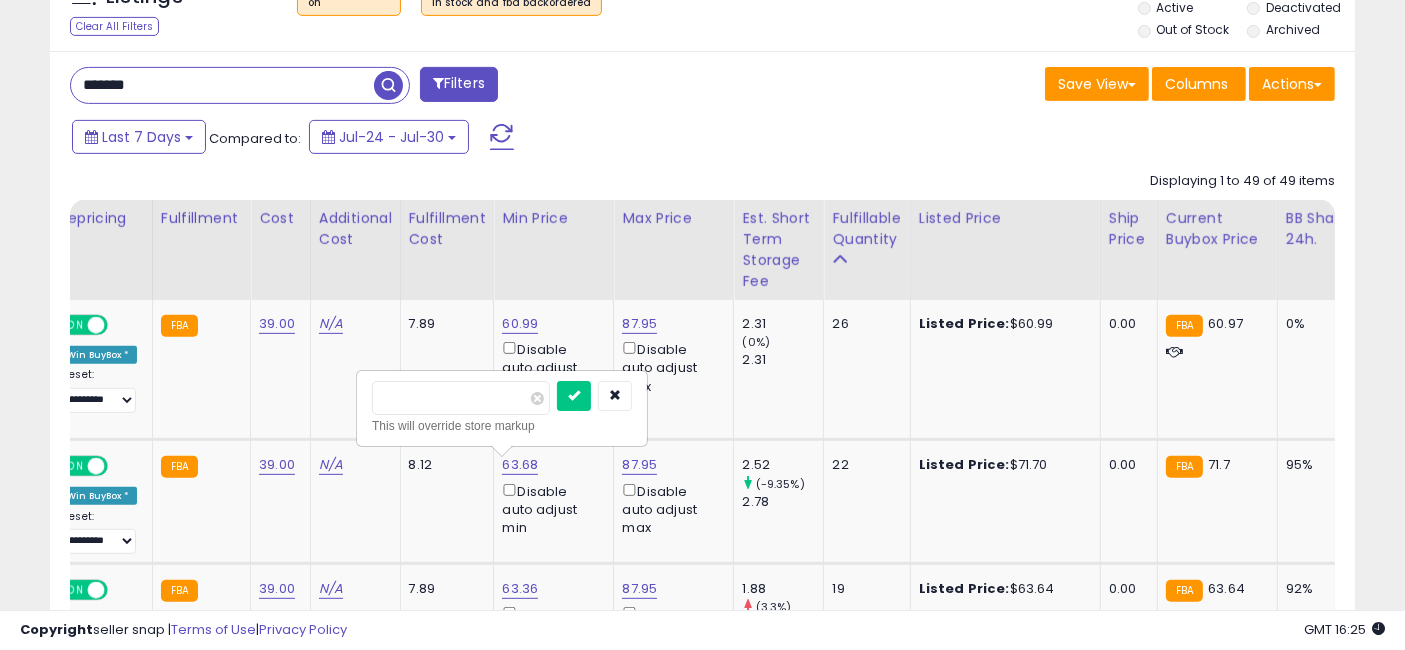 click on "Last 7 Days
Compared to:
Jul-24 - Jul-30" at bounding box center [541, 139] 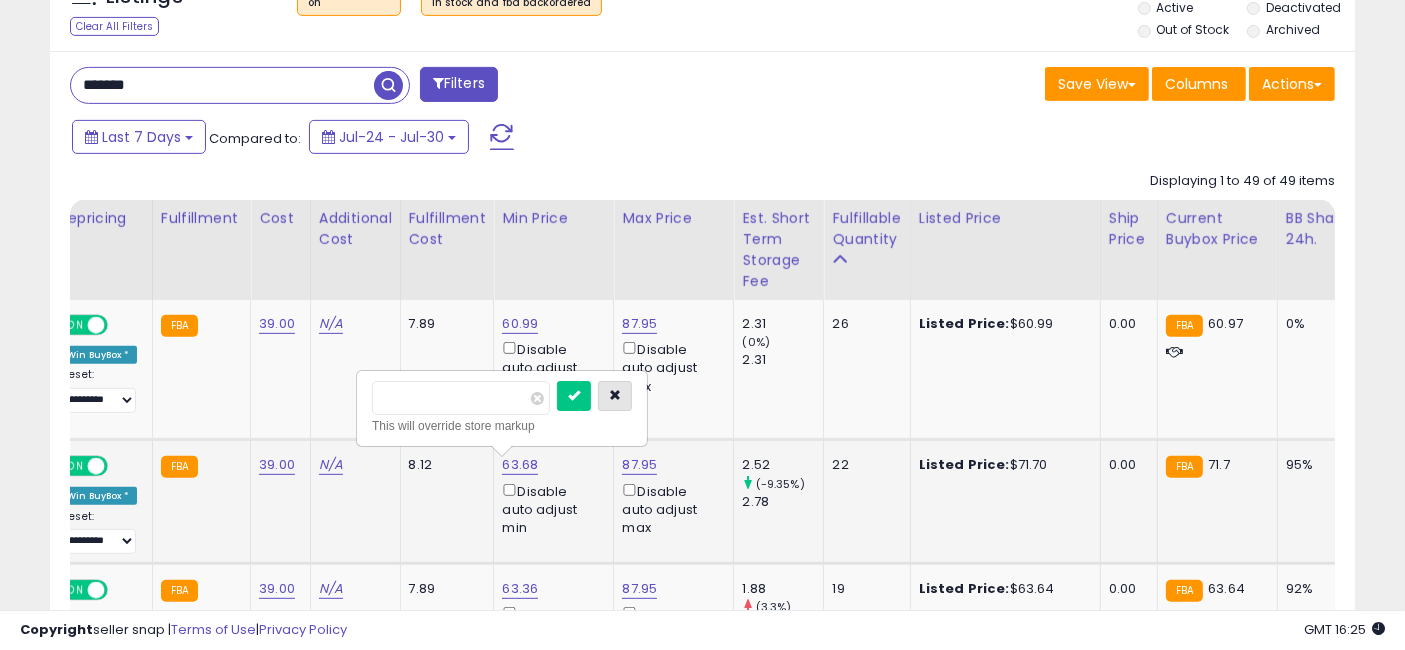 click at bounding box center (615, 395) 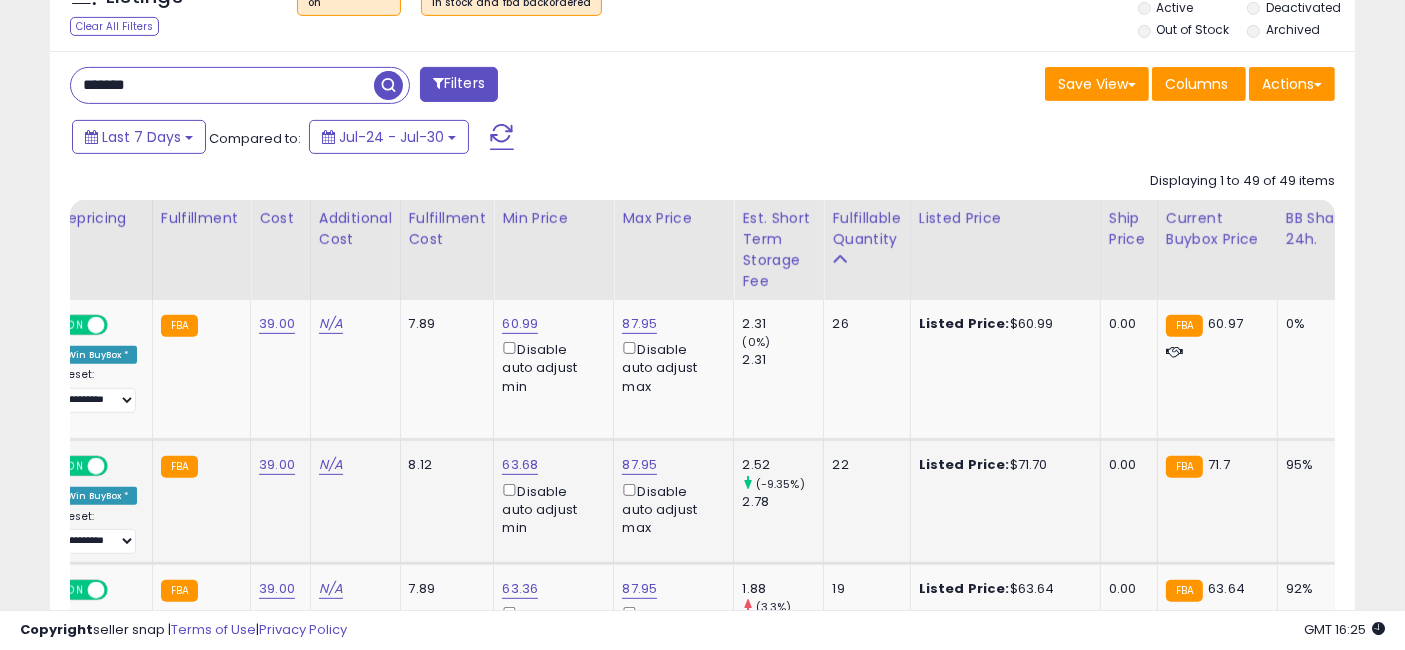 click on "Displaying 1 to 49 of 49 items
Title
Repricing" 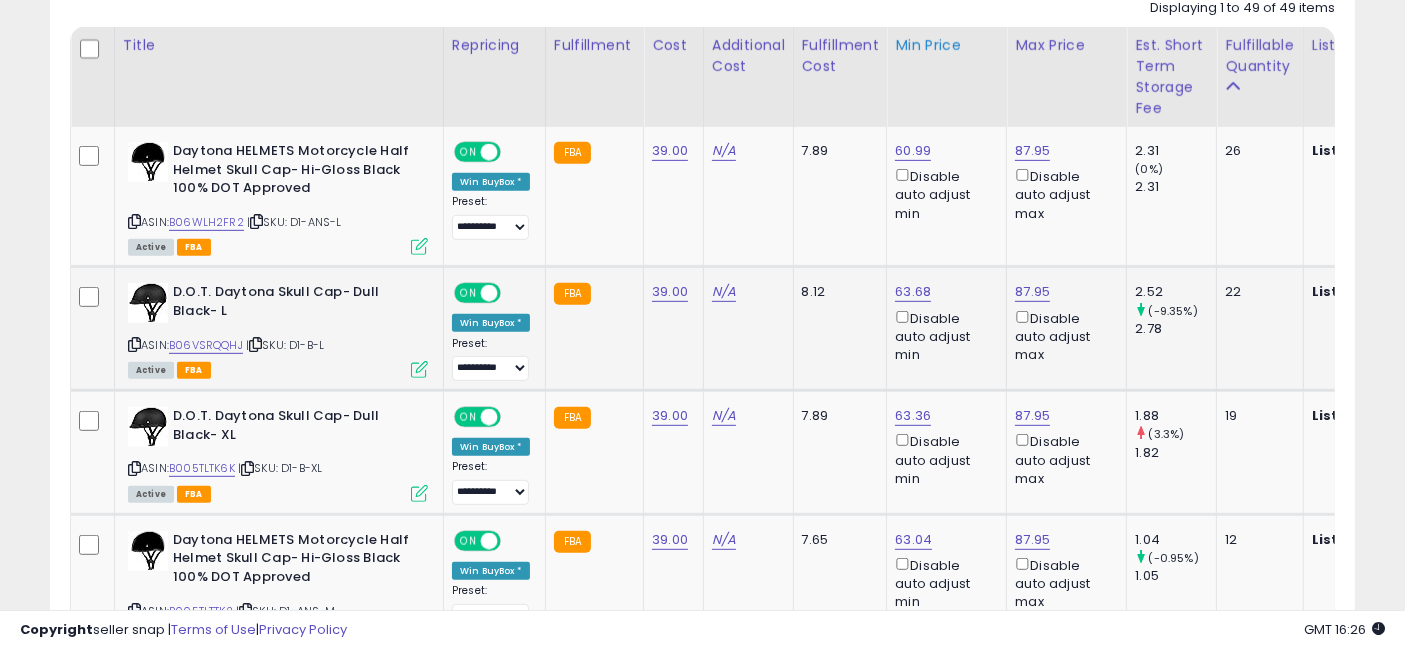 scroll, scrollTop: 948, scrollLeft: 0, axis: vertical 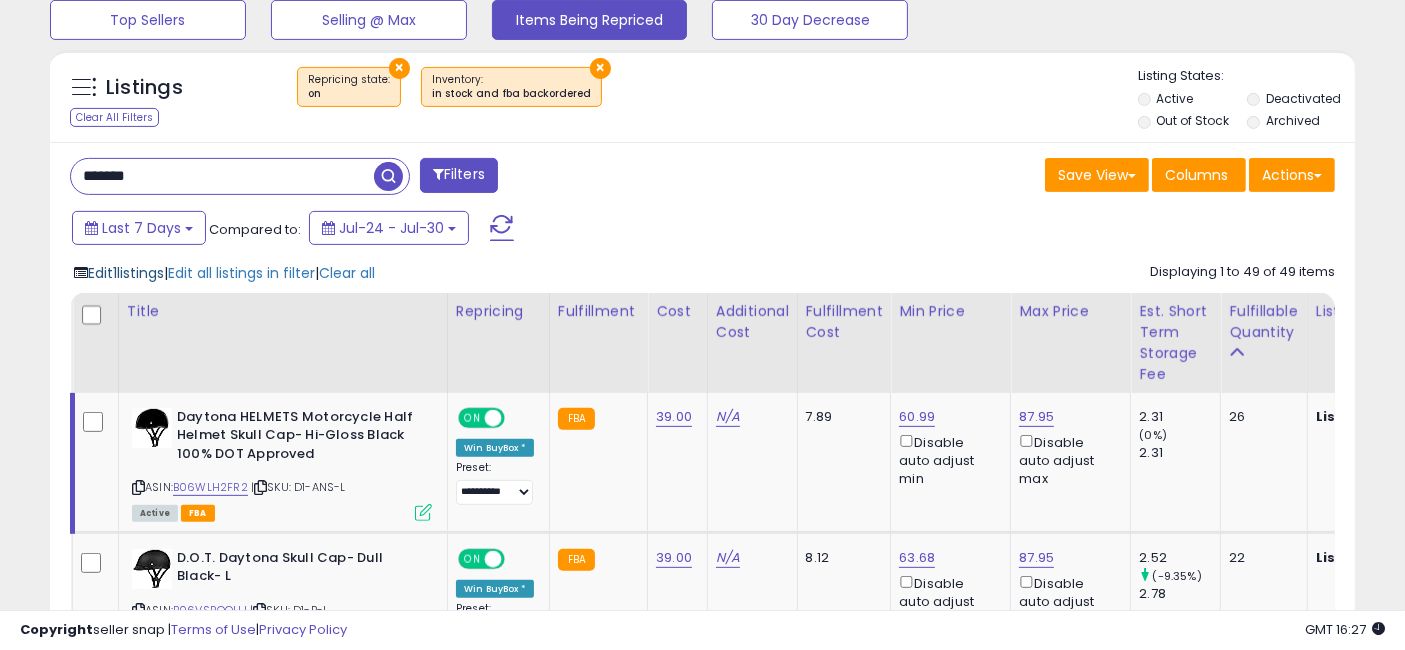 click on "Edit  1  listings" at bounding box center [126, 273] 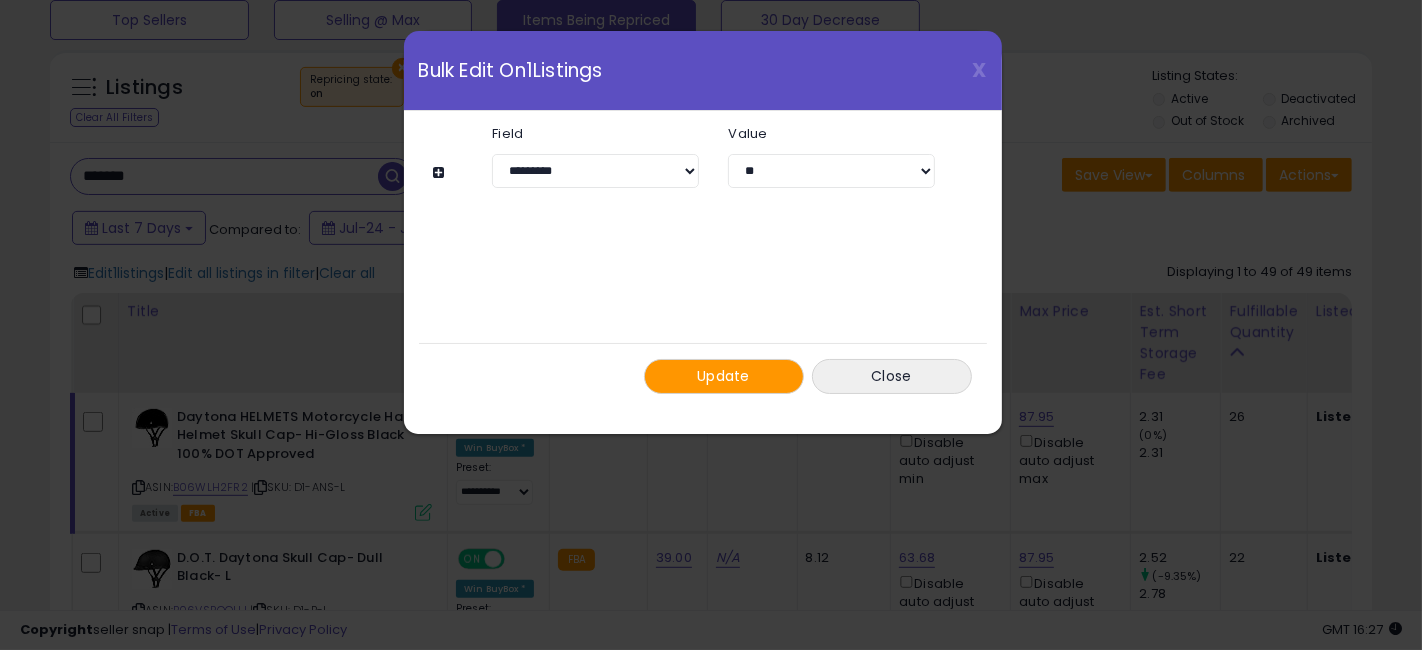 click at bounding box center (442, 172) 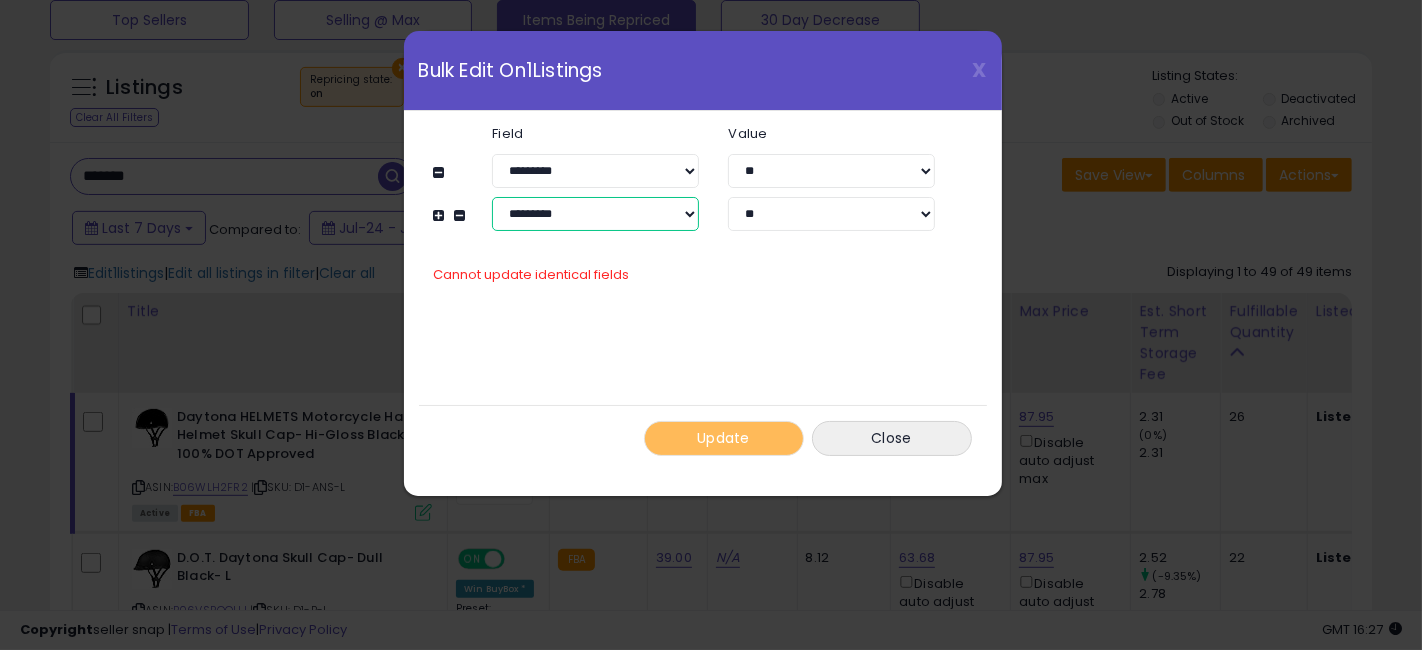 click on "**********" at bounding box center [595, 214] 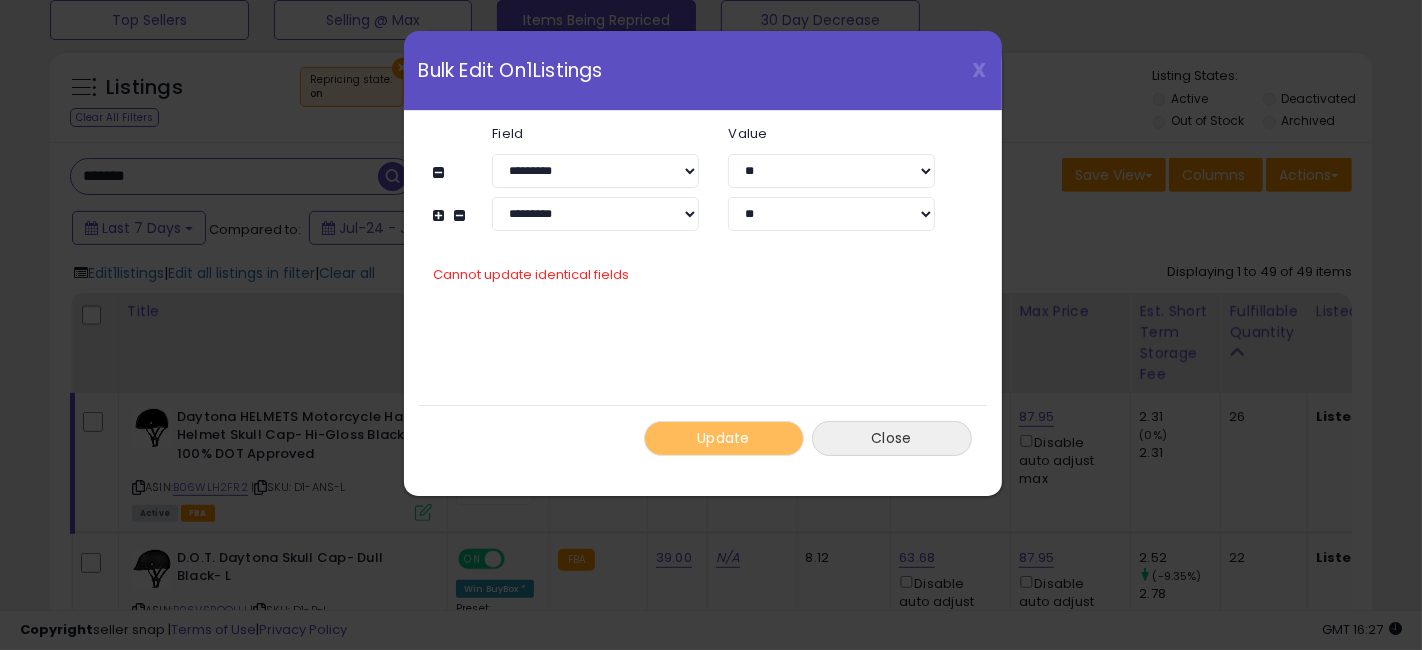 click on "Close" at bounding box center (892, 438) 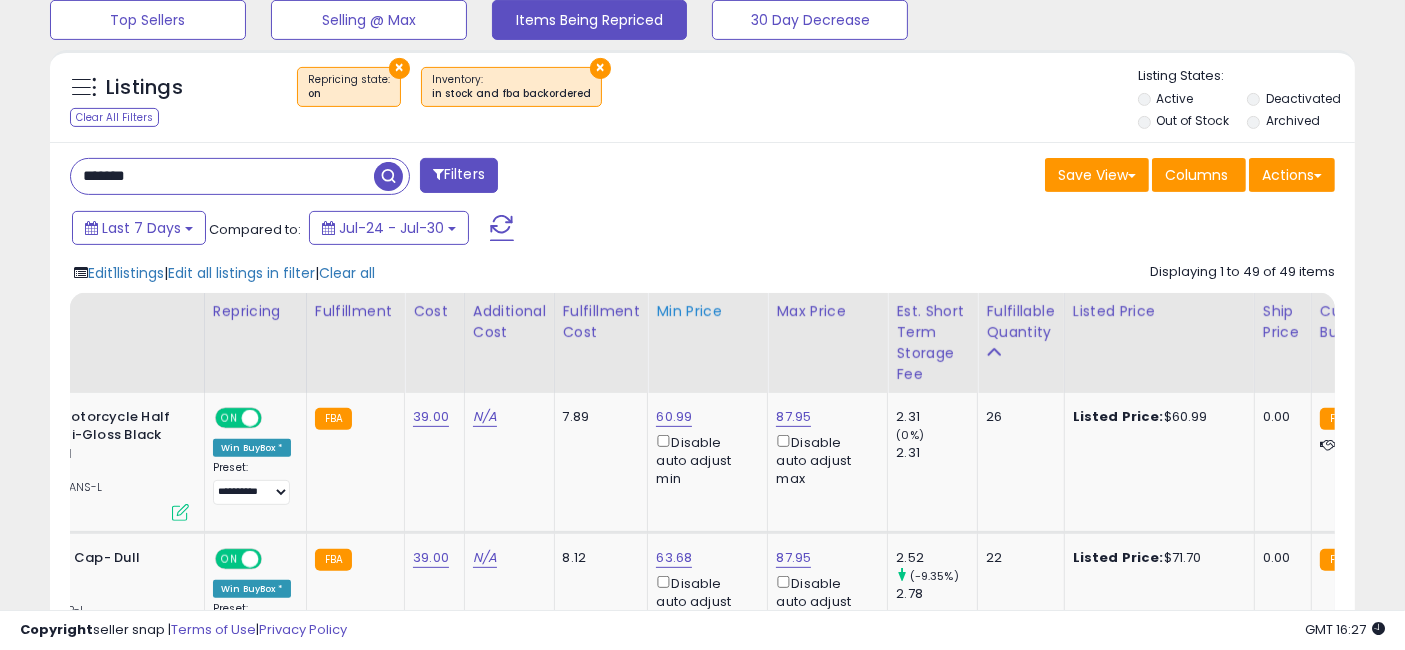 click on "Min Price" at bounding box center [707, 311] 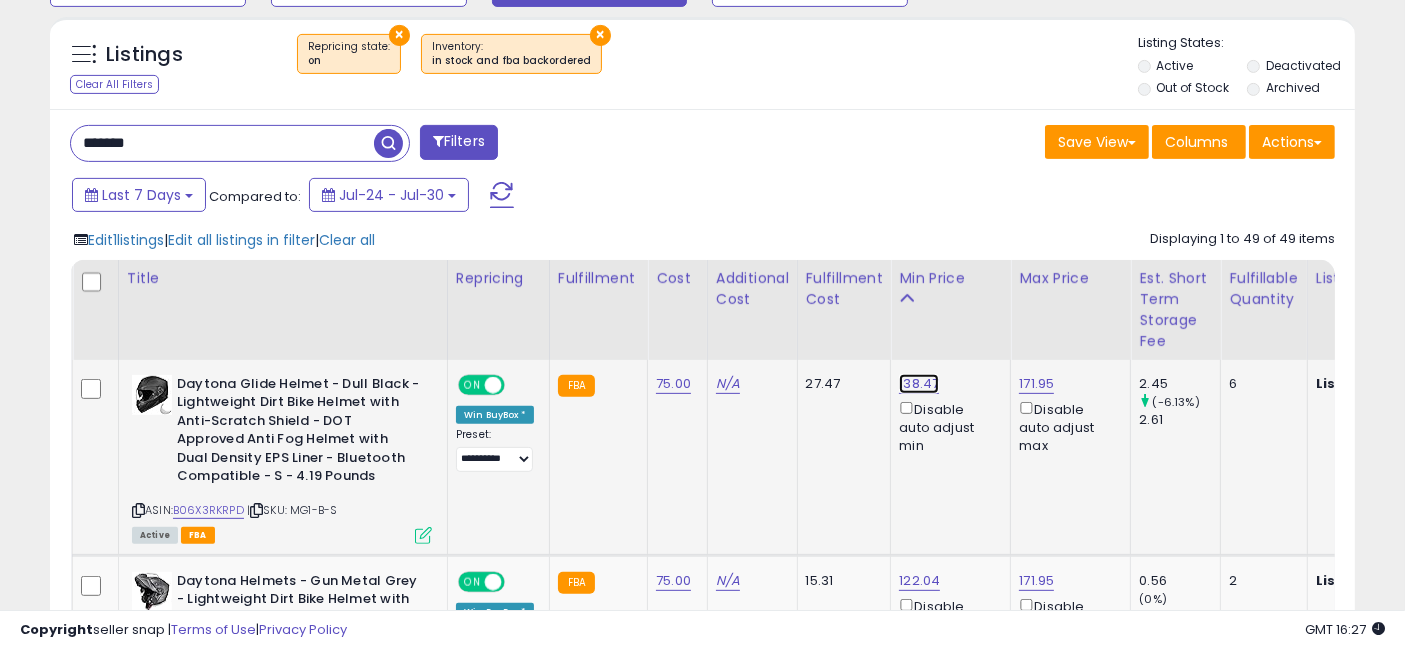 click on "138.47" at bounding box center [919, 384] 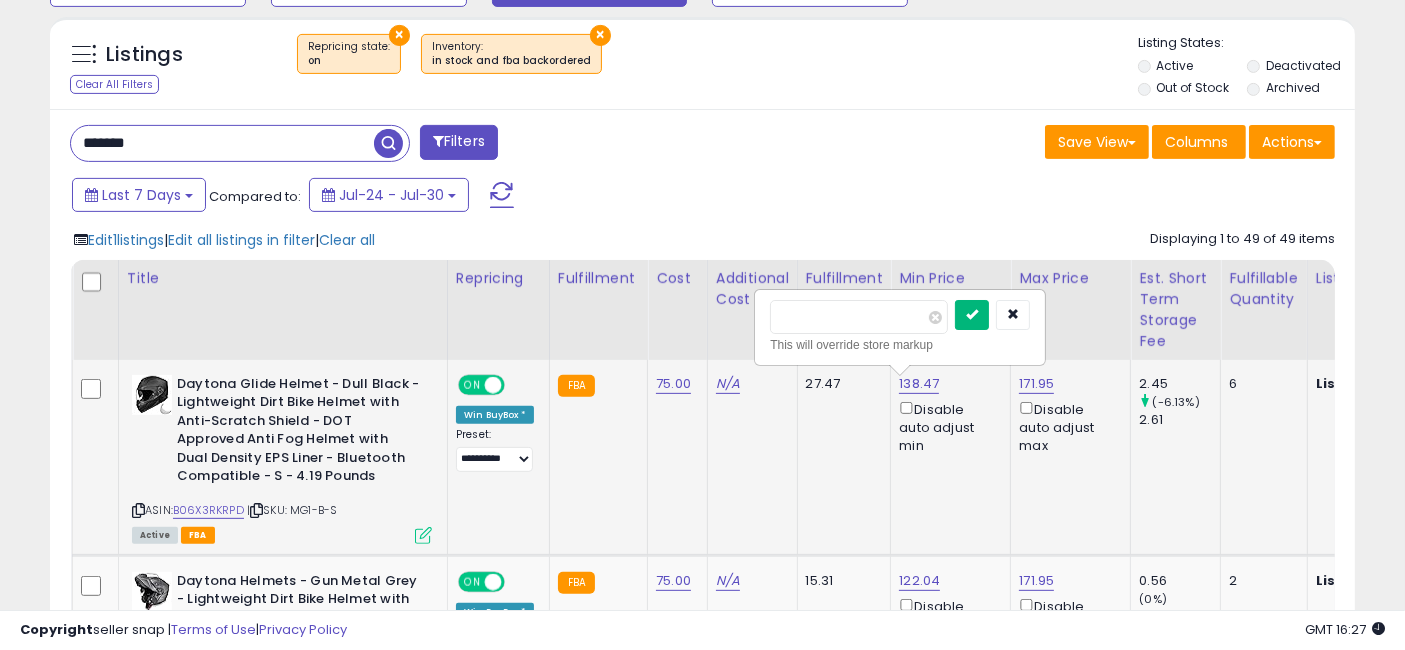 type on "******" 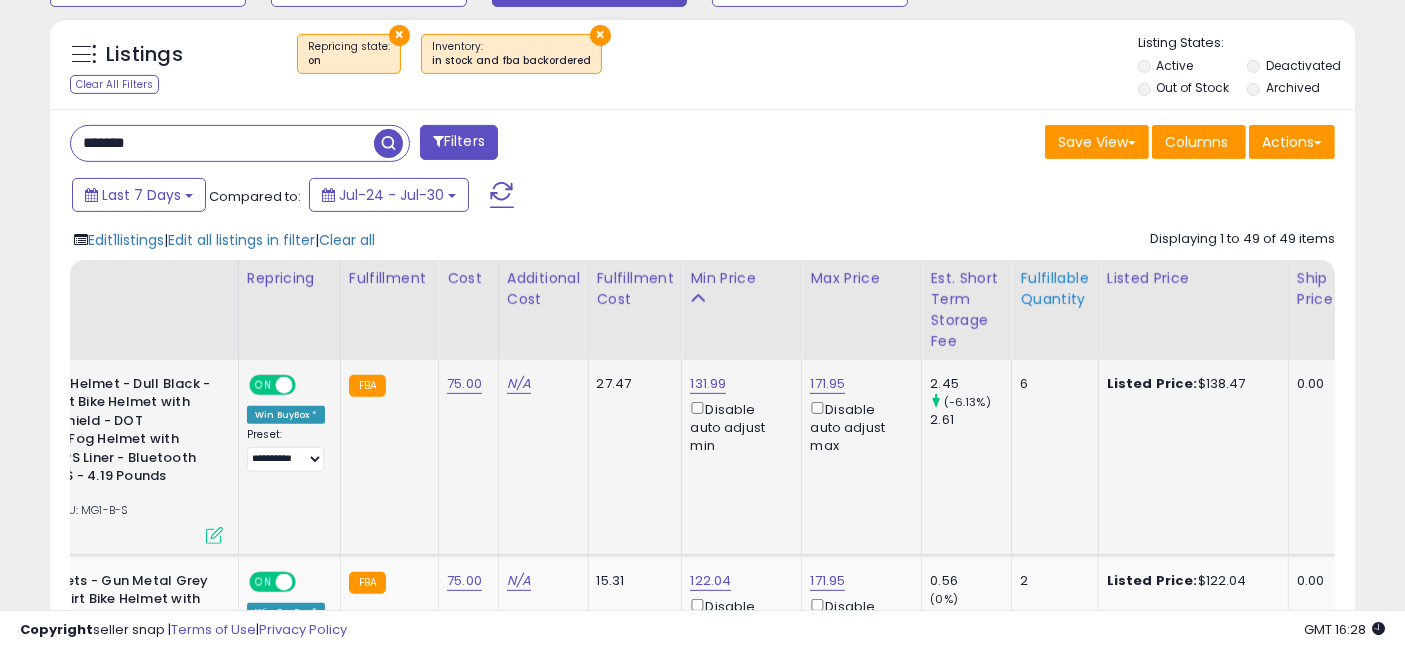 click on "Fulfillable Quantity" at bounding box center (1054, 289) 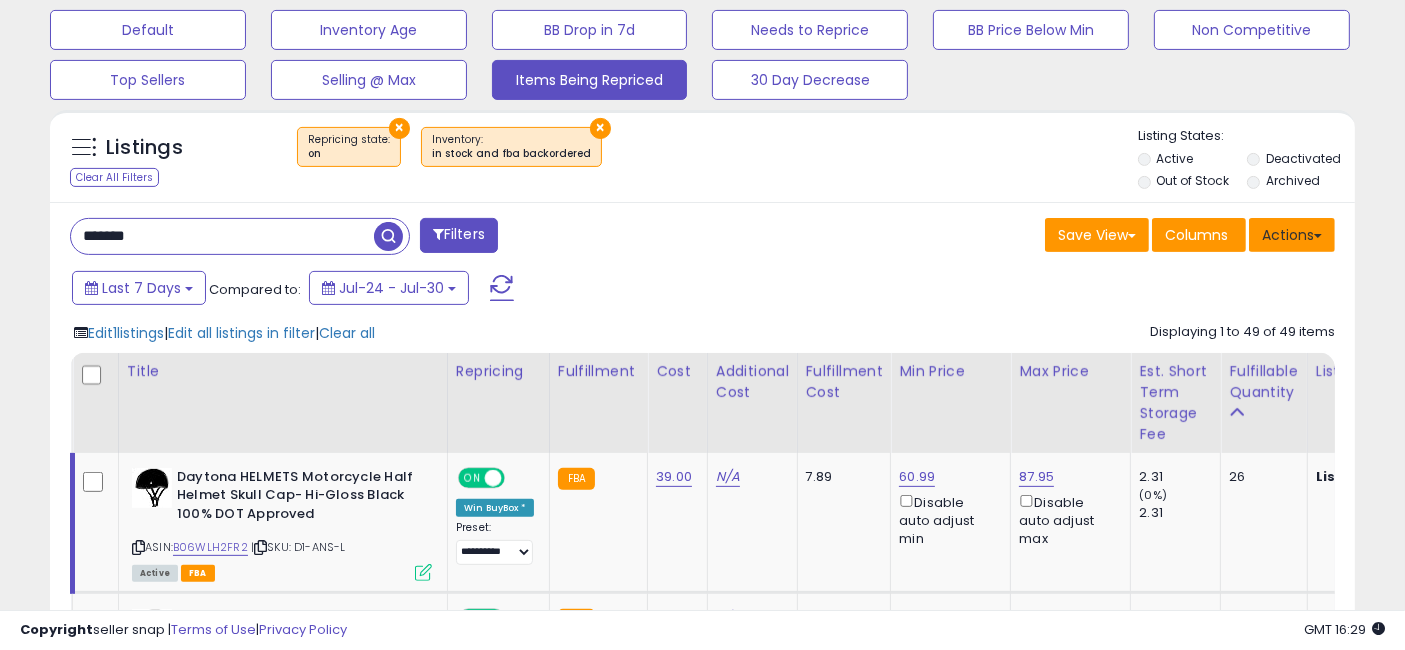 click on "Actions" at bounding box center [1292, 235] 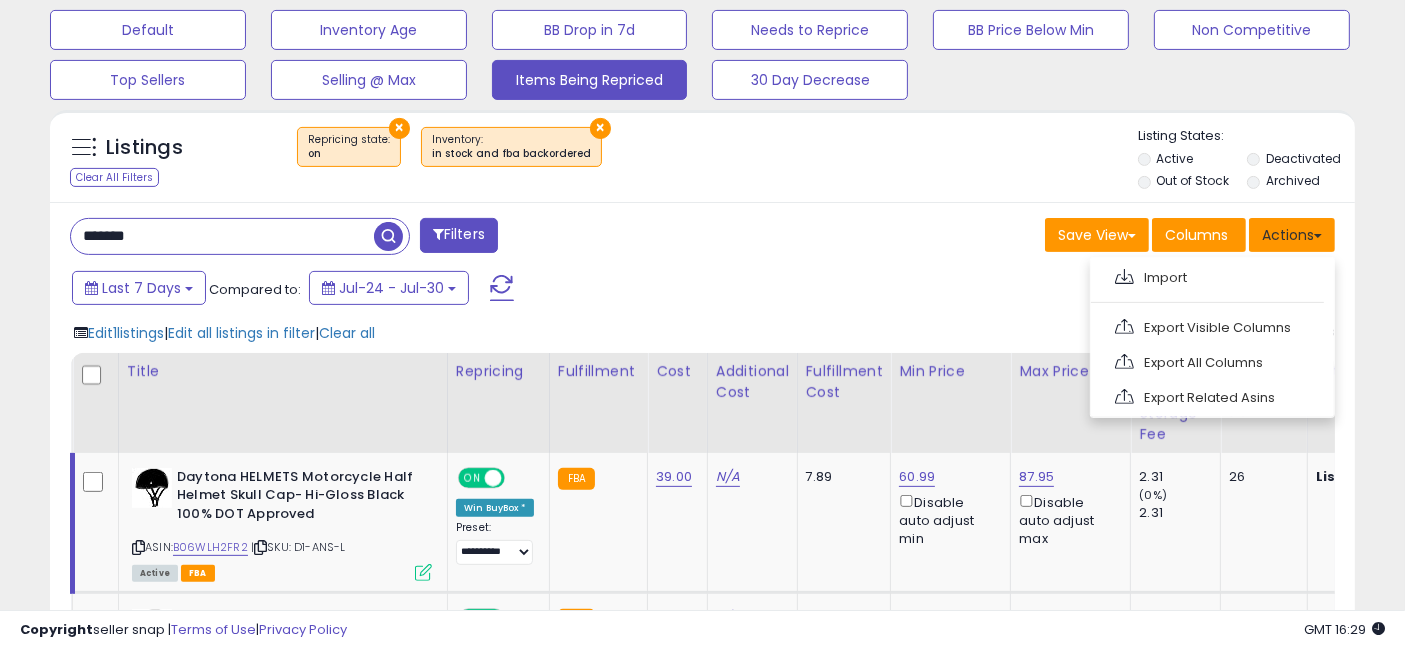 click on "Actions" at bounding box center (1292, 235) 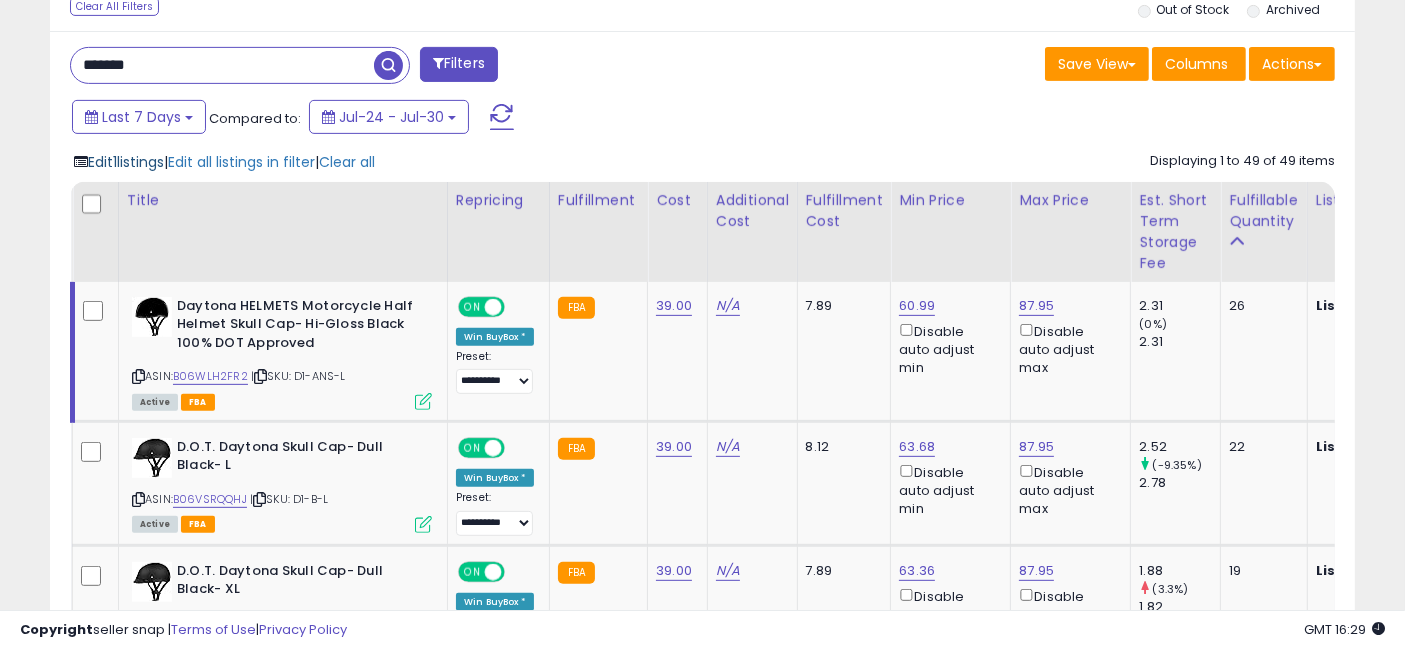 click on "Edit  1  listings" at bounding box center (126, 162) 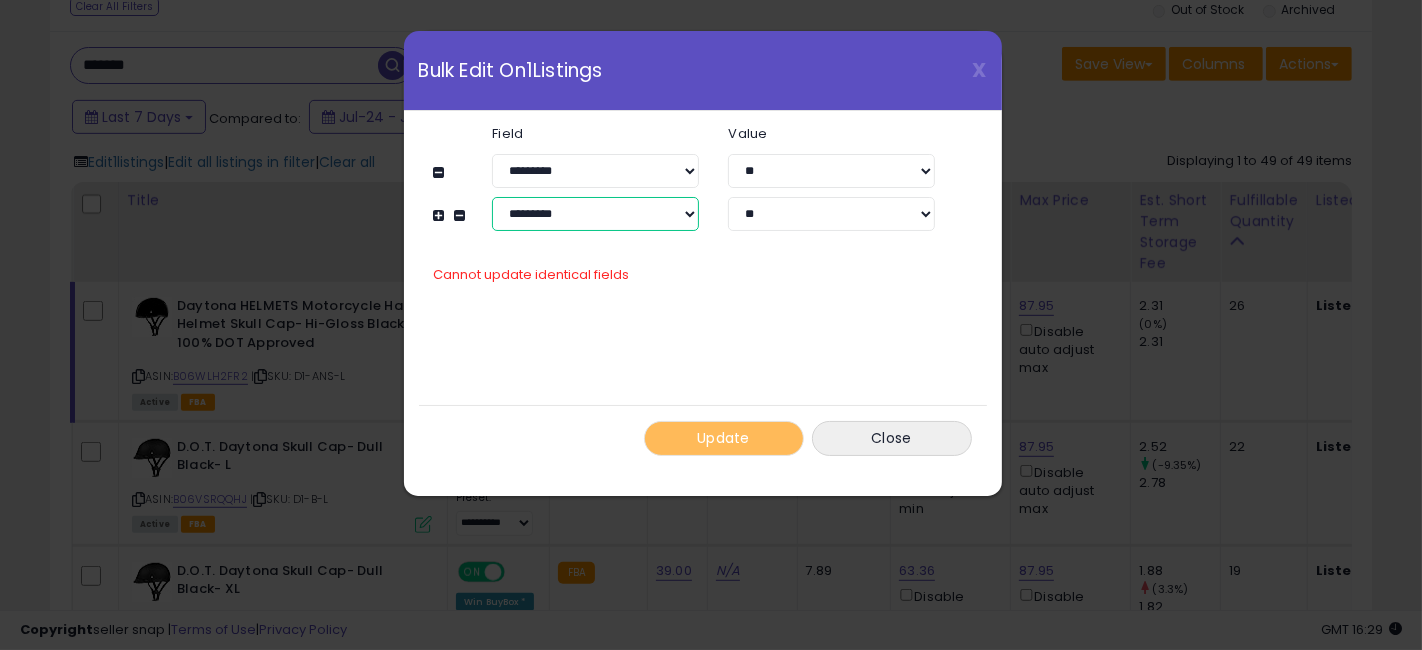 drag, startPoint x: 679, startPoint y: 208, endPoint x: 668, endPoint y: 228, distance: 22.825424 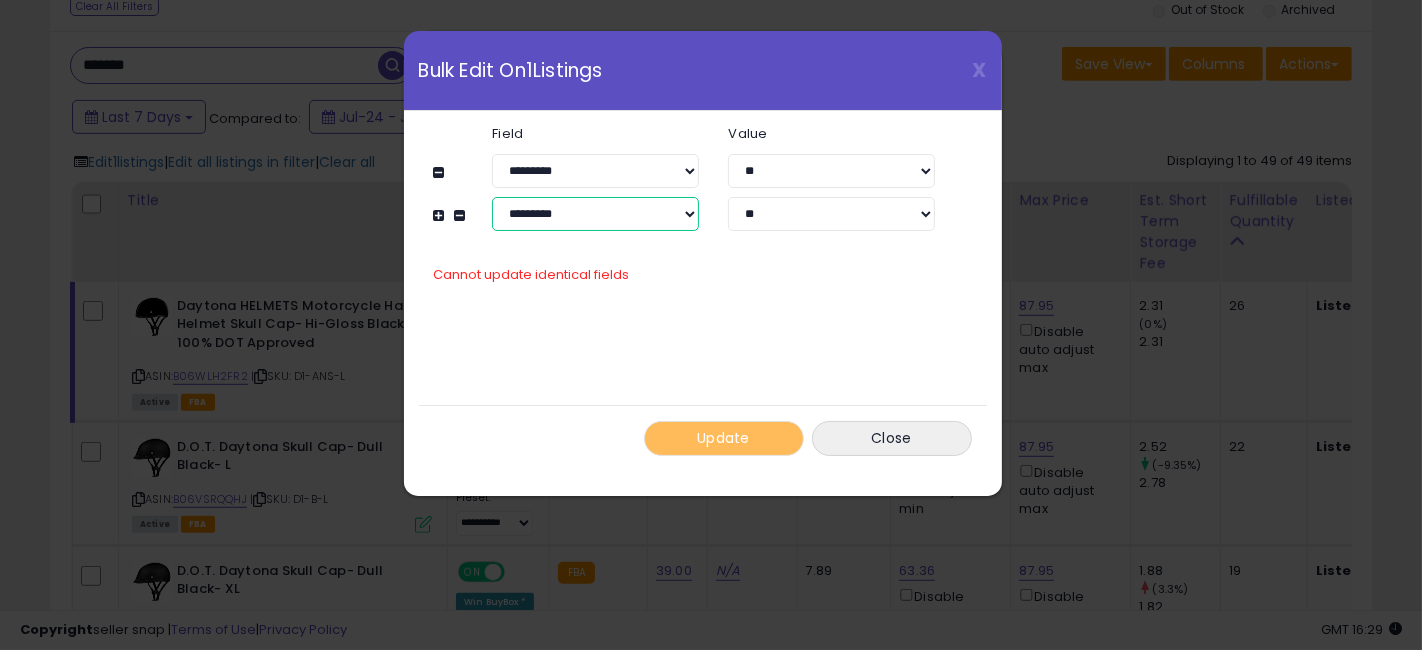 select on "**********" 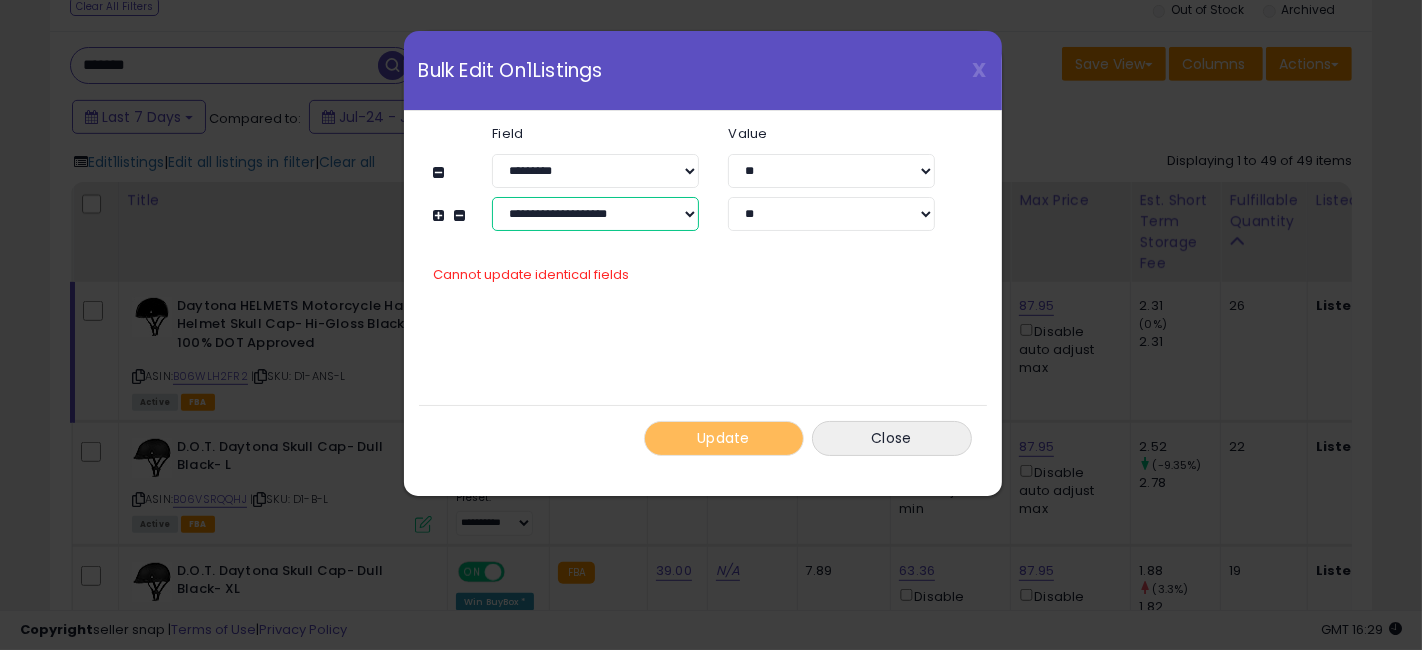 click on "**********" at bounding box center (595, 214) 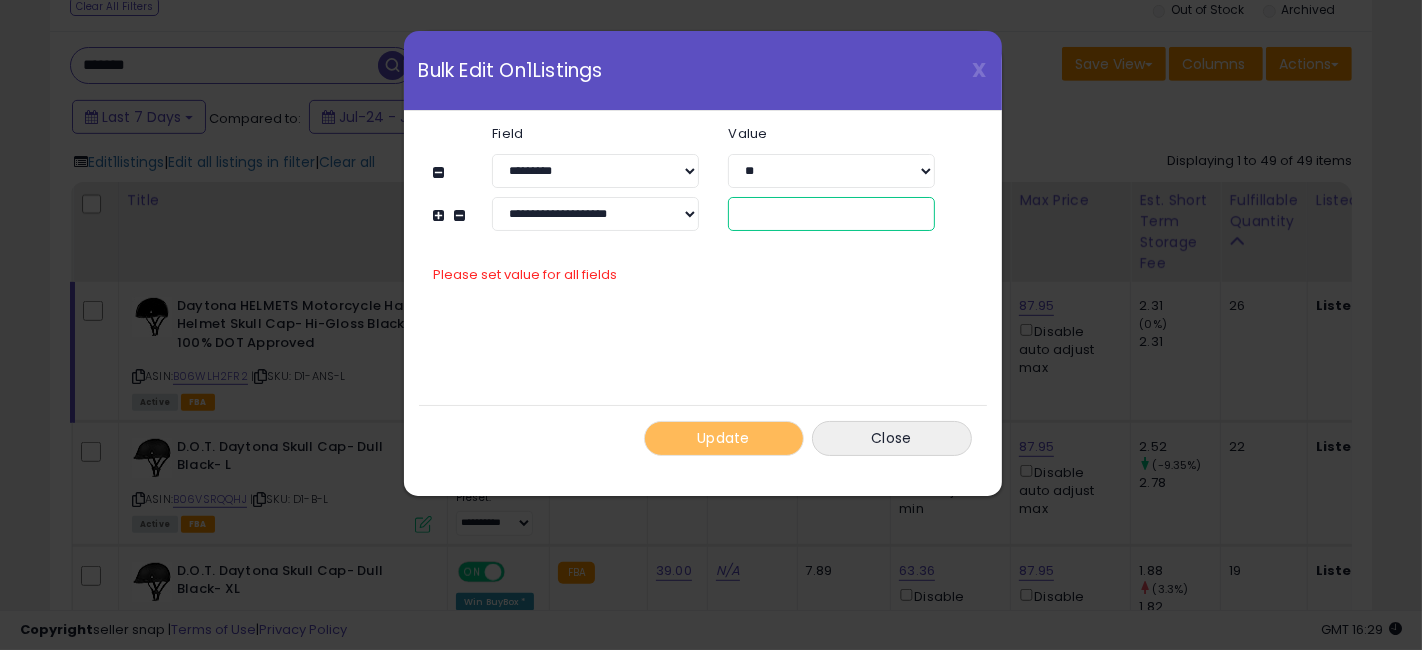 click at bounding box center [831, 214] 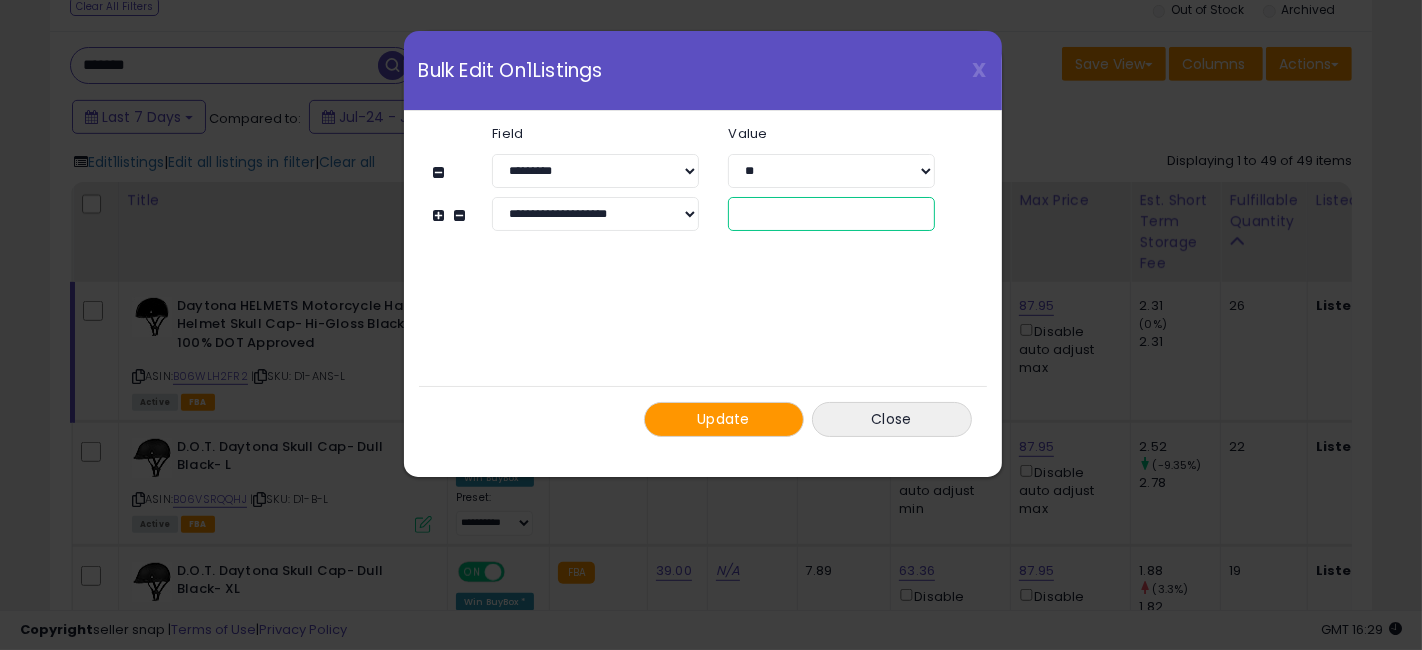 click on "****" at bounding box center (831, 214) 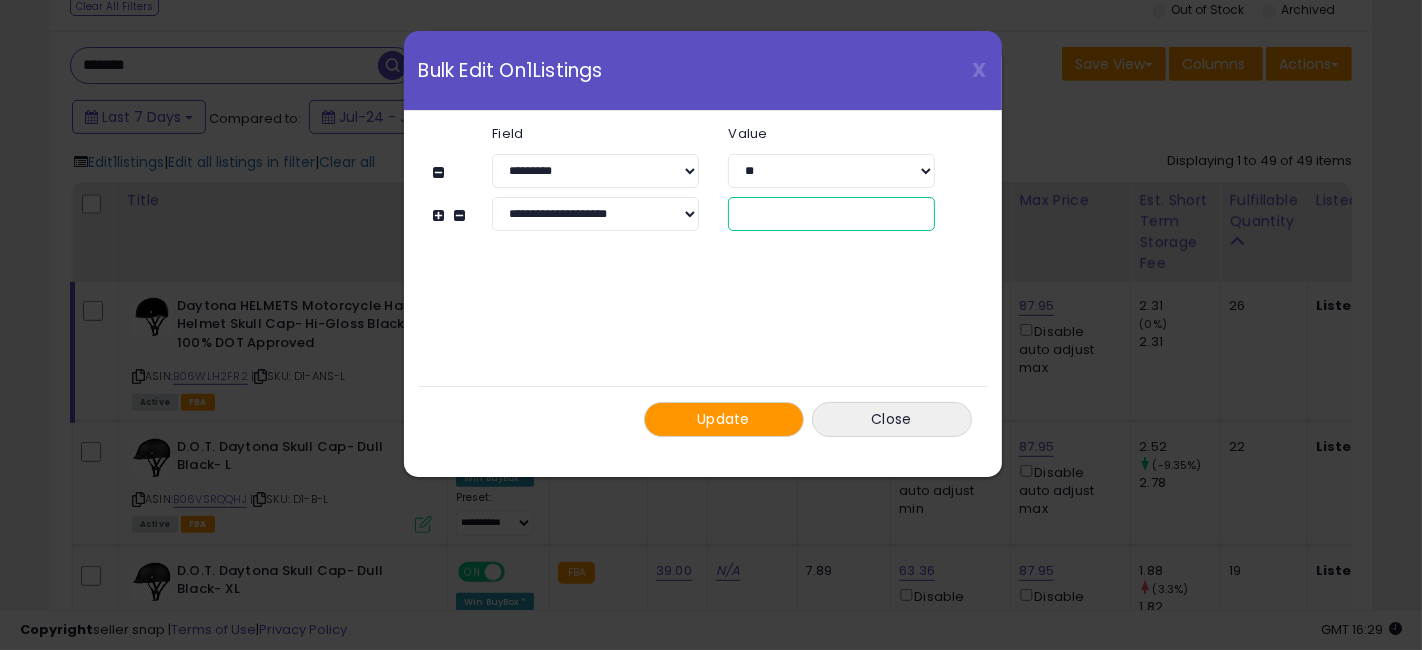 click on "*" at bounding box center (831, 214) 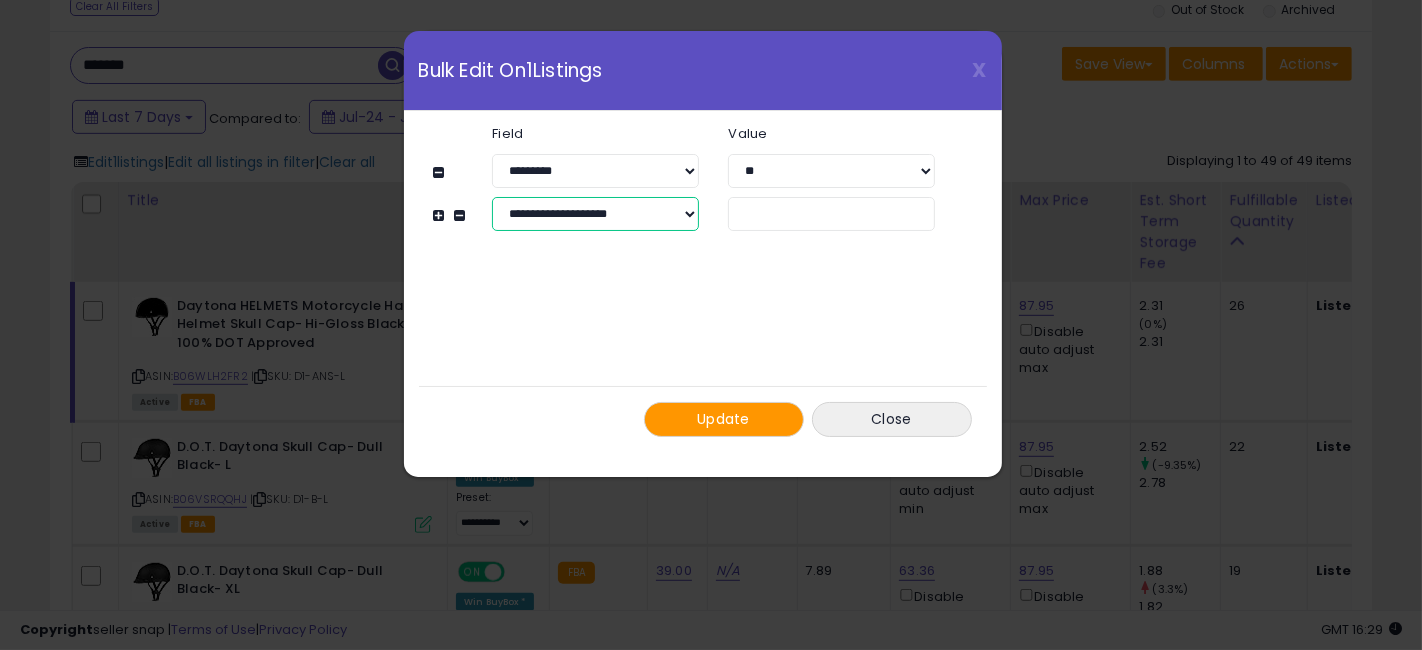 click on "**********" at bounding box center [595, 214] 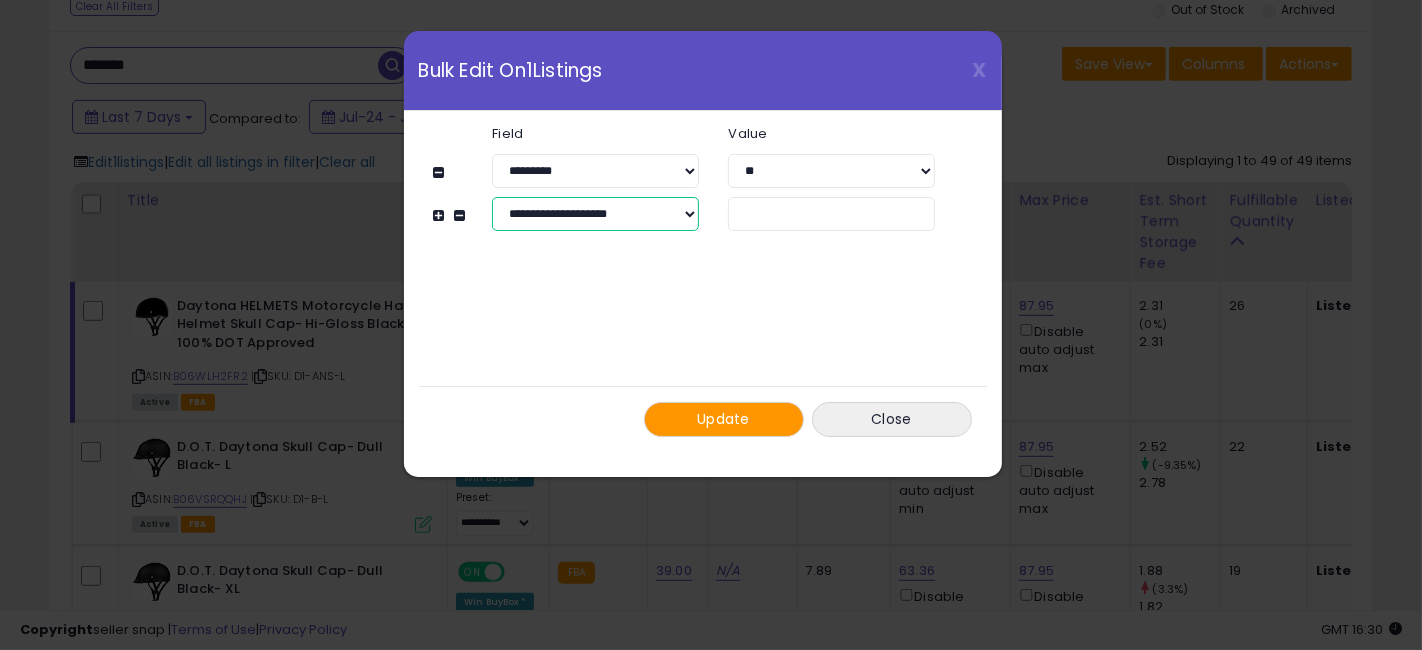 select on "*********" 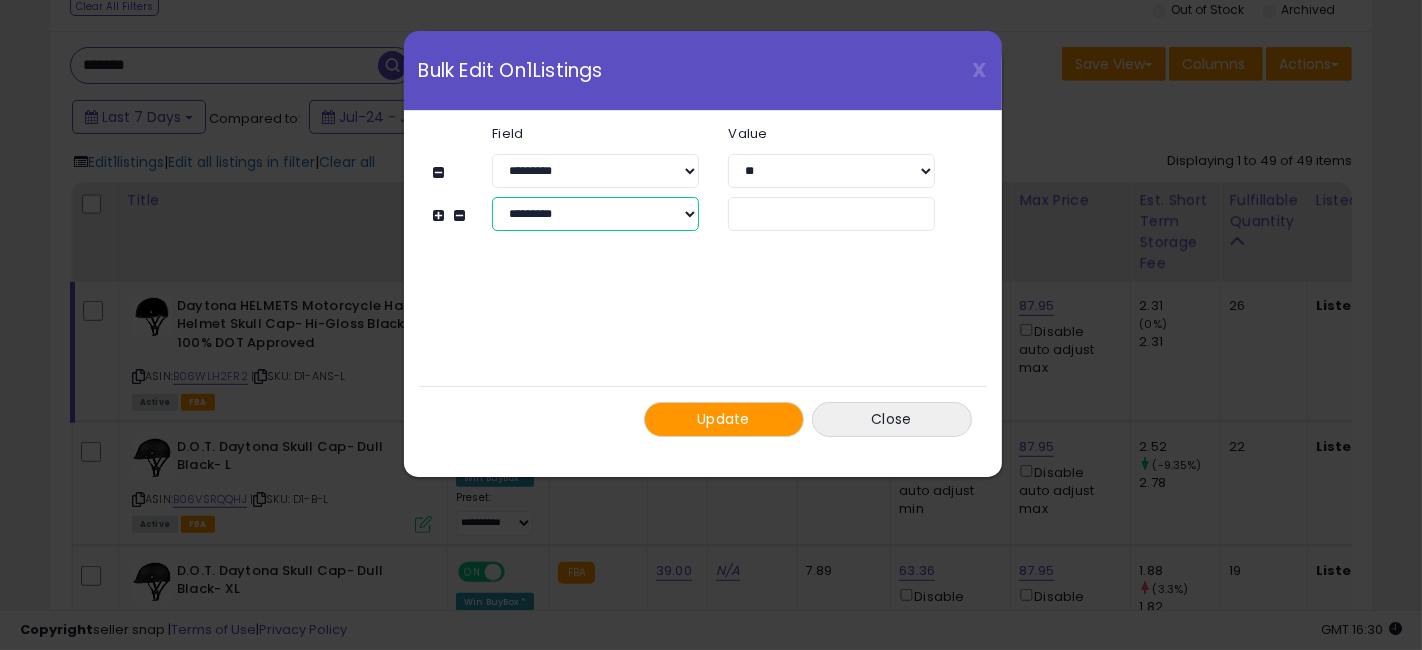 click on "**********" at bounding box center [595, 214] 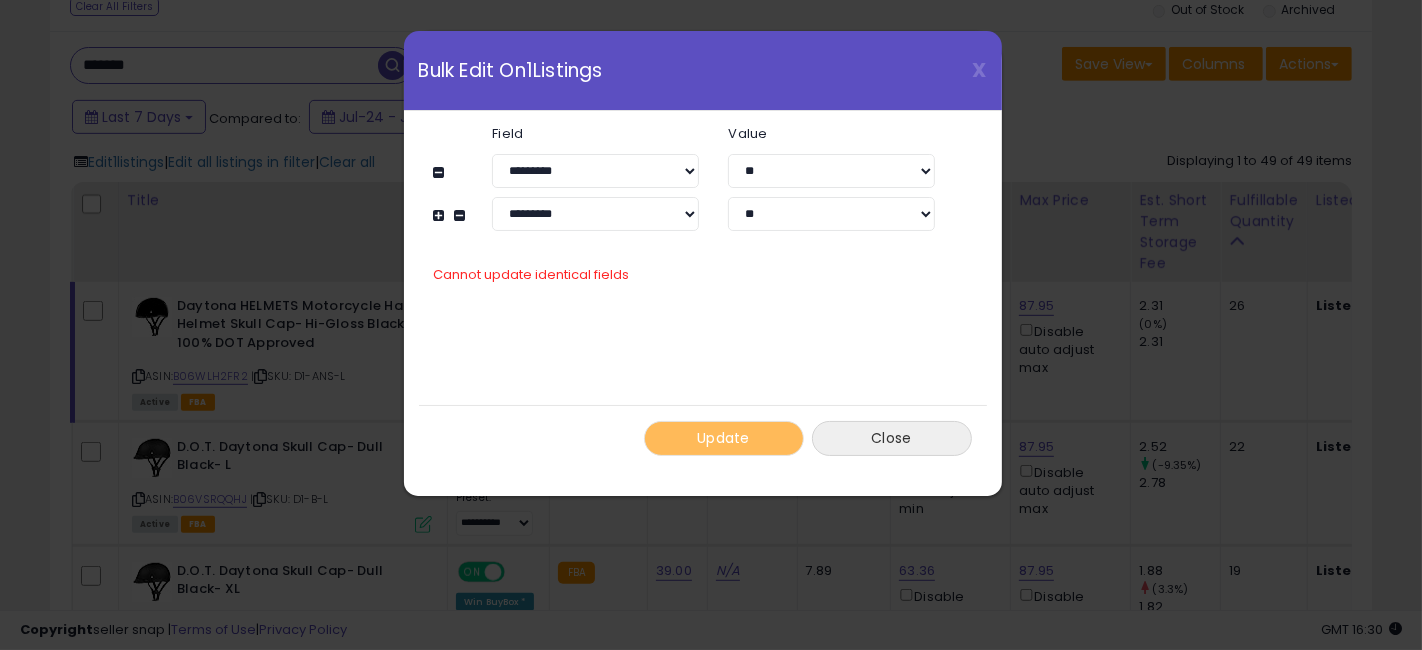 click on "Close" at bounding box center [892, 438] 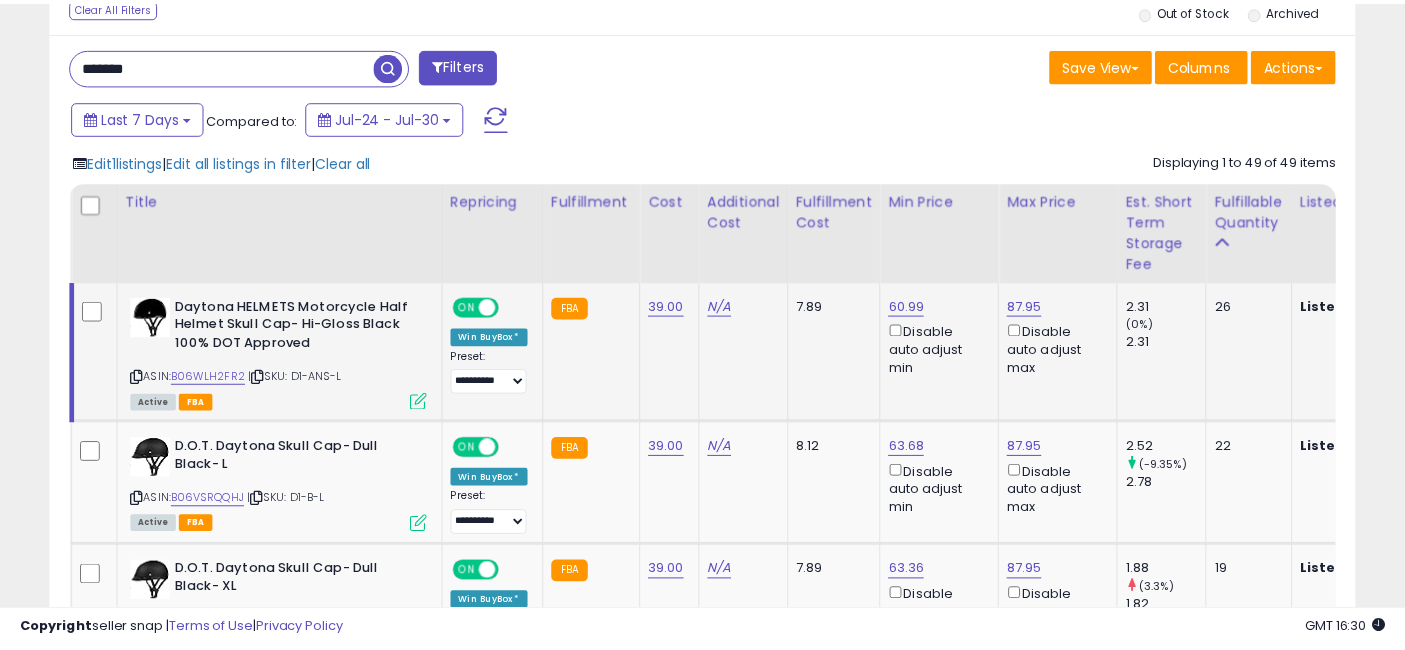 scroll, scrollTop: 410, scrollLeft: 755, axis: both 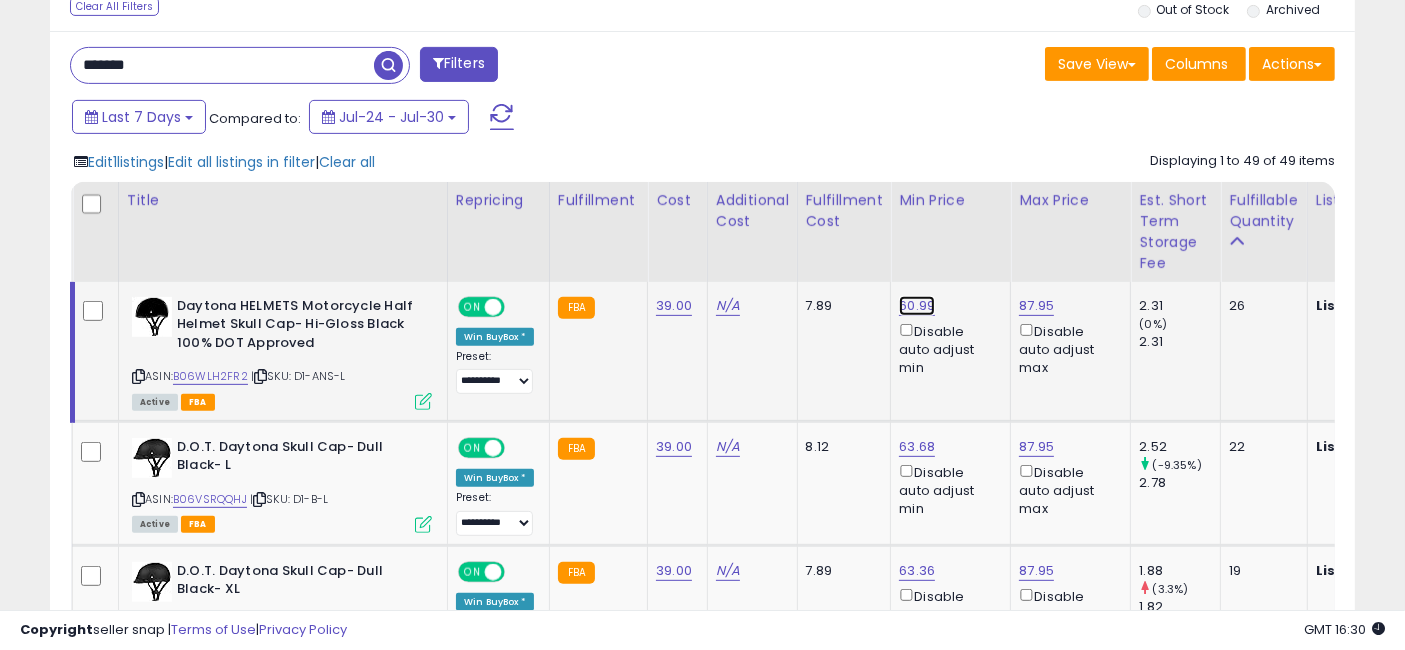 click on "60.99" at bounding box center [917, 306] 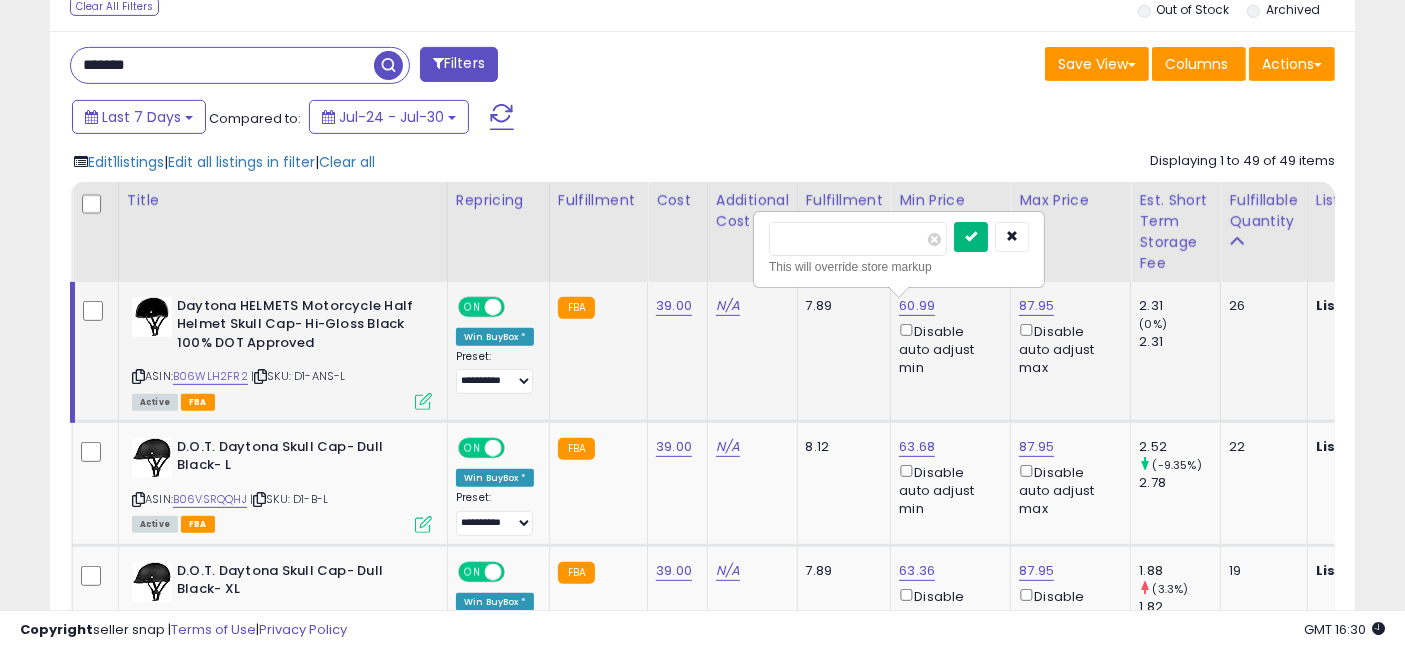 type on "**" 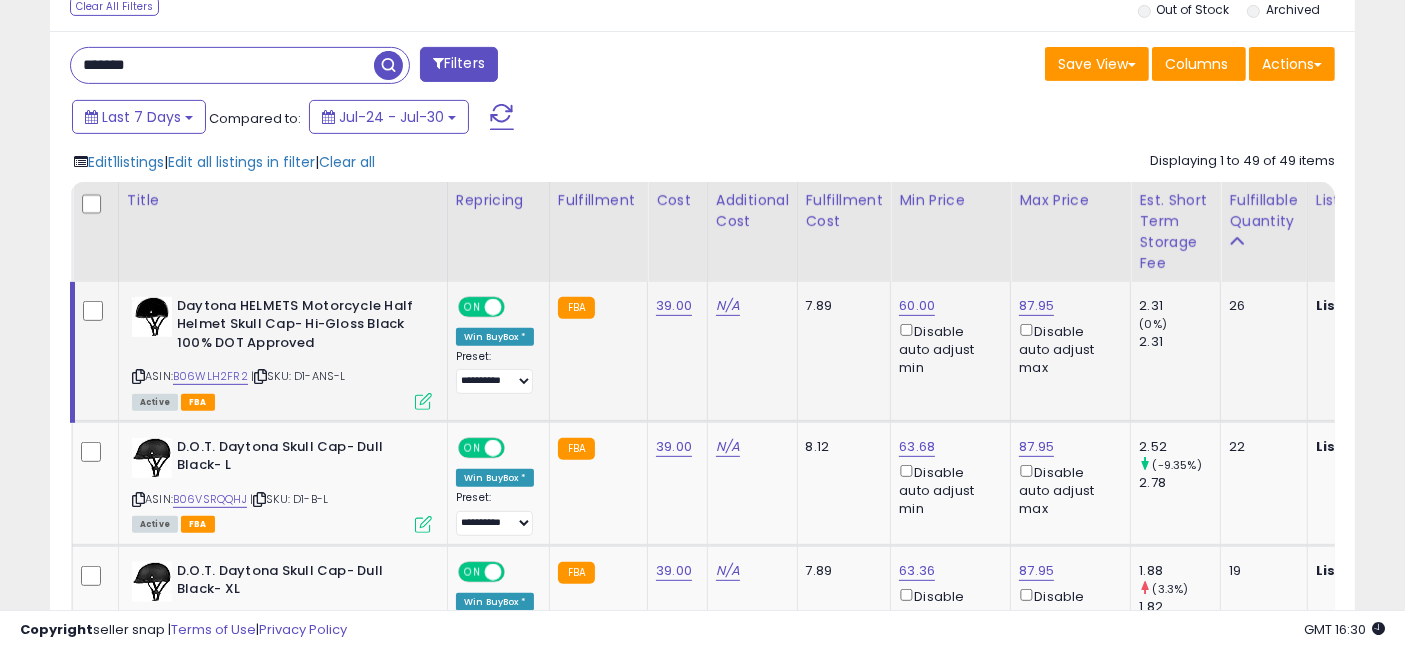 scroll, scrollTop: 0, scrollLeft: 117, axis: horizontal 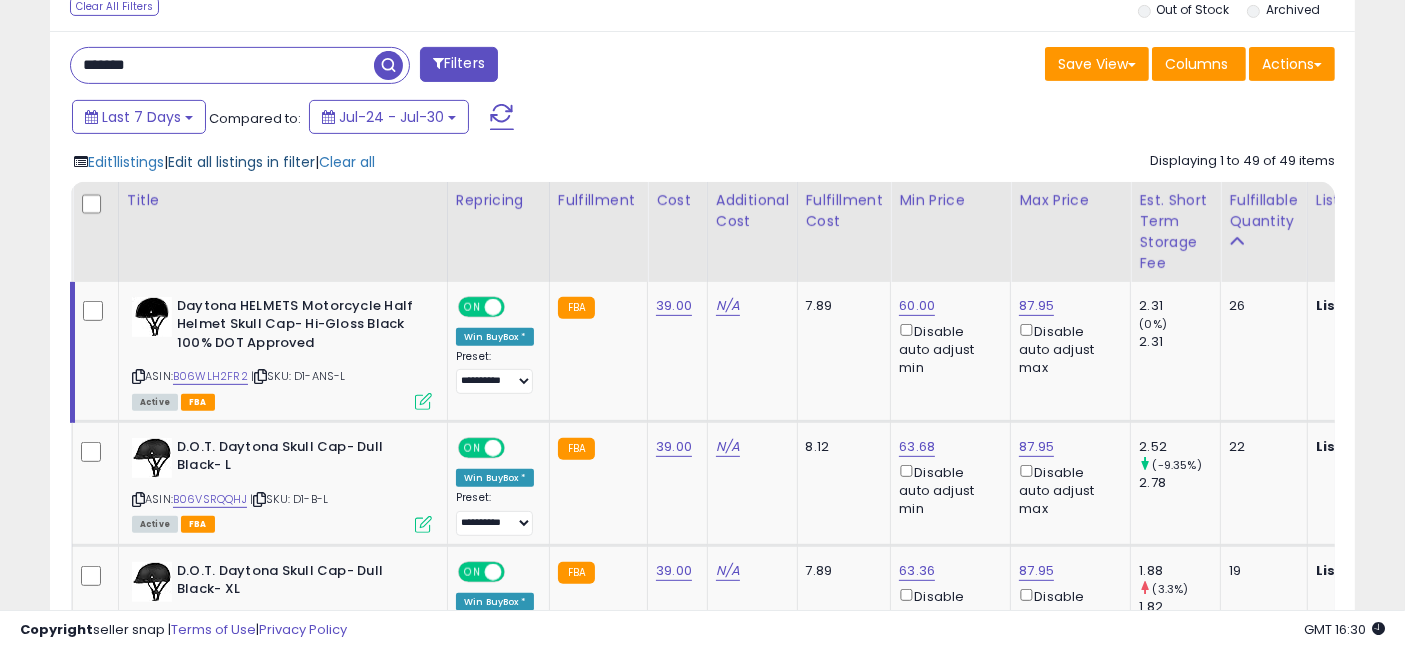click on "Edit all listings in filter" at bounding box center (241, 162) 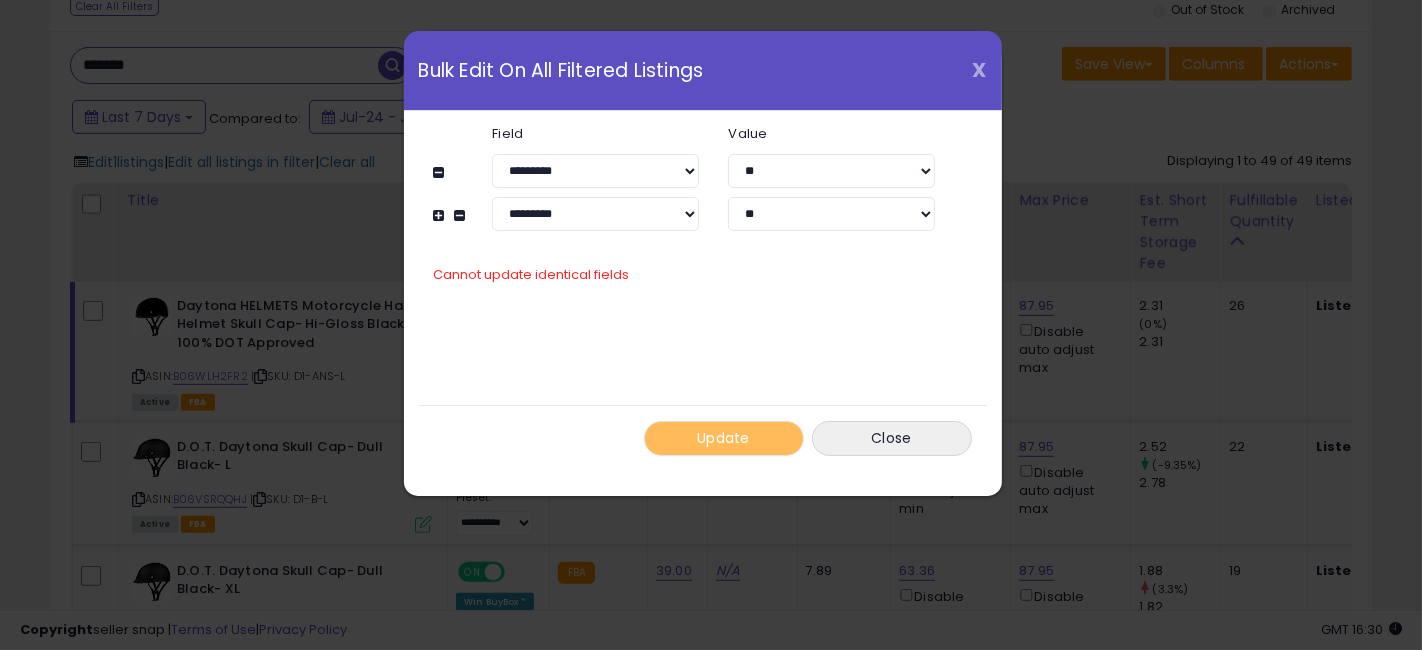 click on "X" at bounding box center (980, 70) 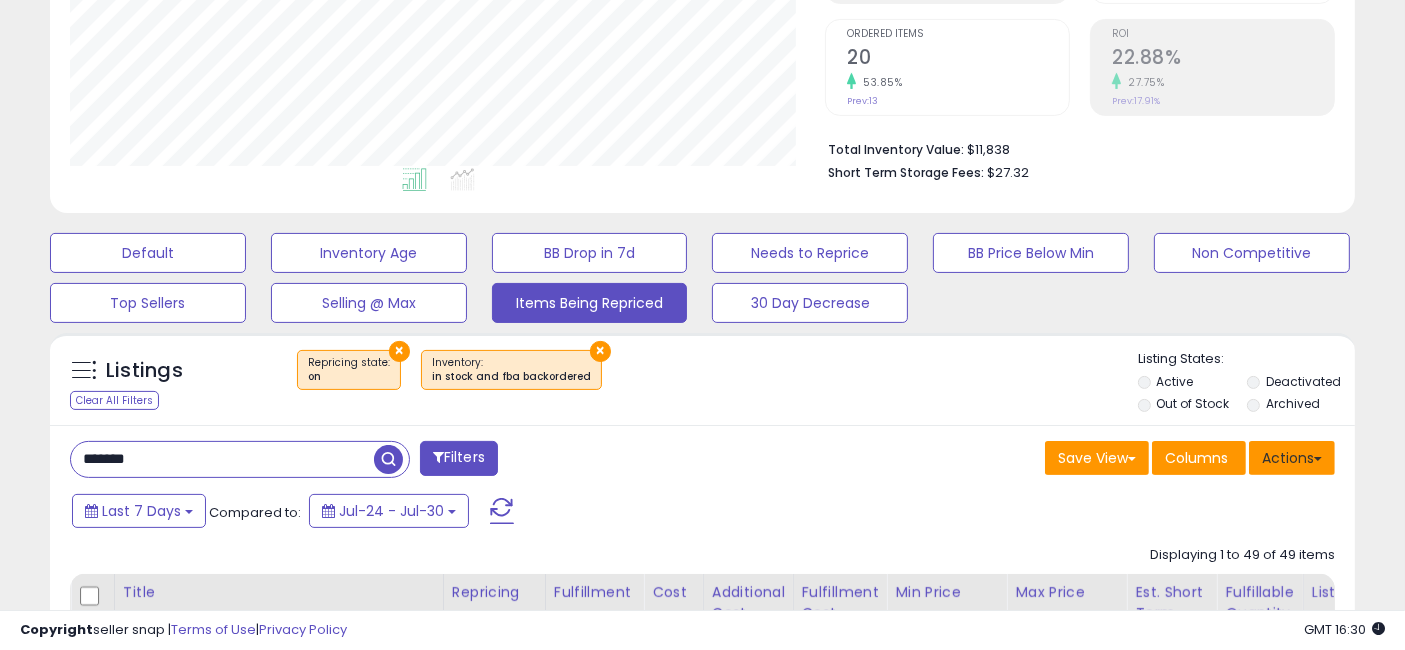 click on "Actions" at bounding box center (1292, 458) 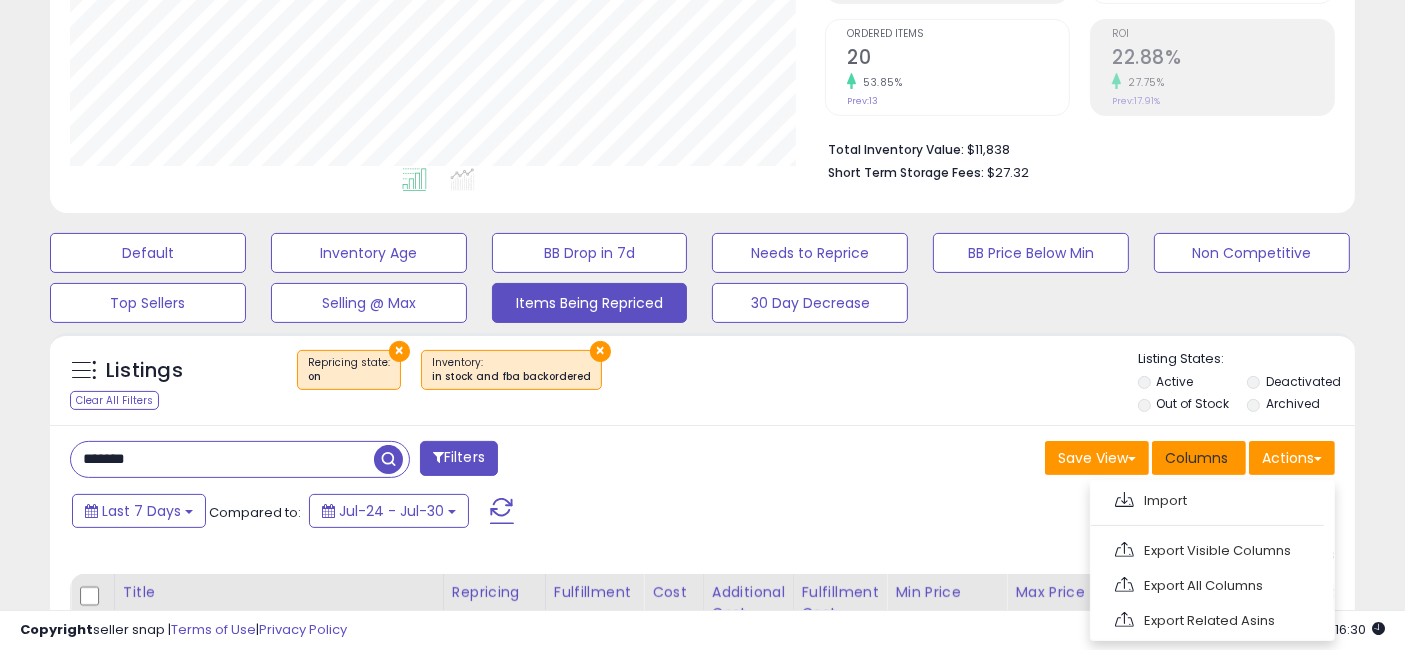 click on "Columns" at bounding box center [1196, 458] 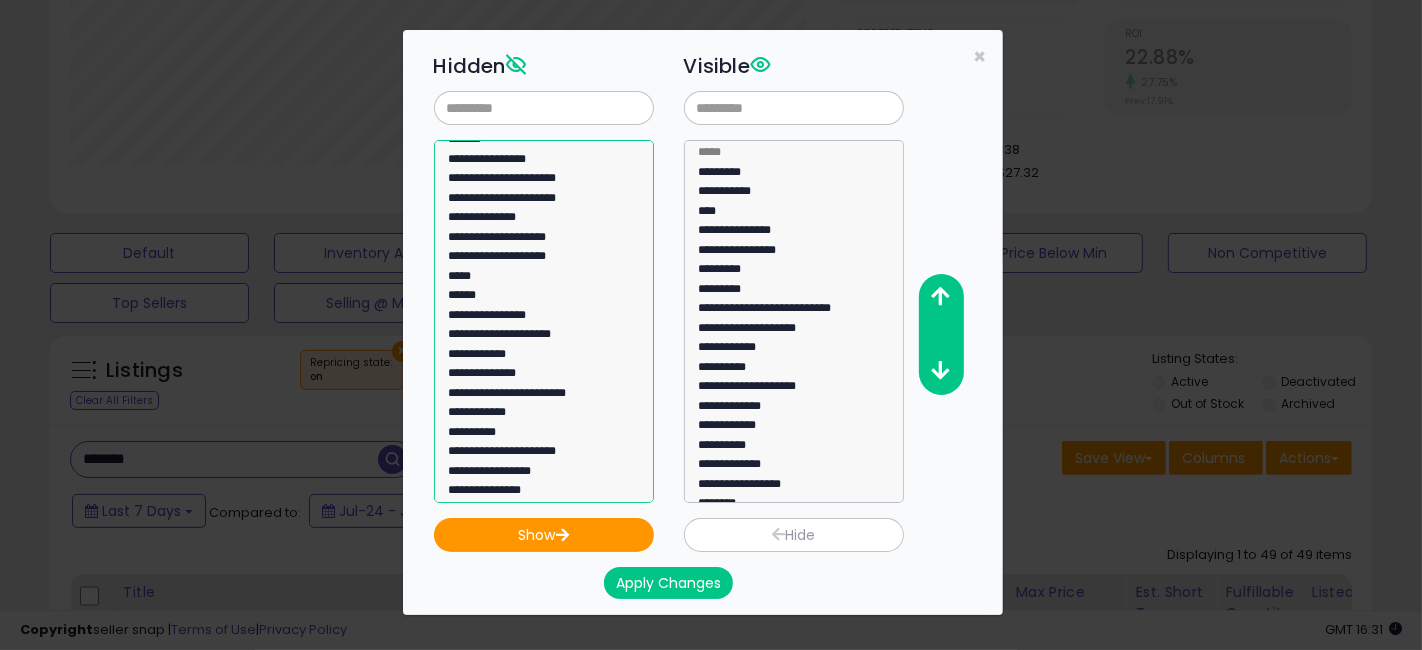 select on "******" 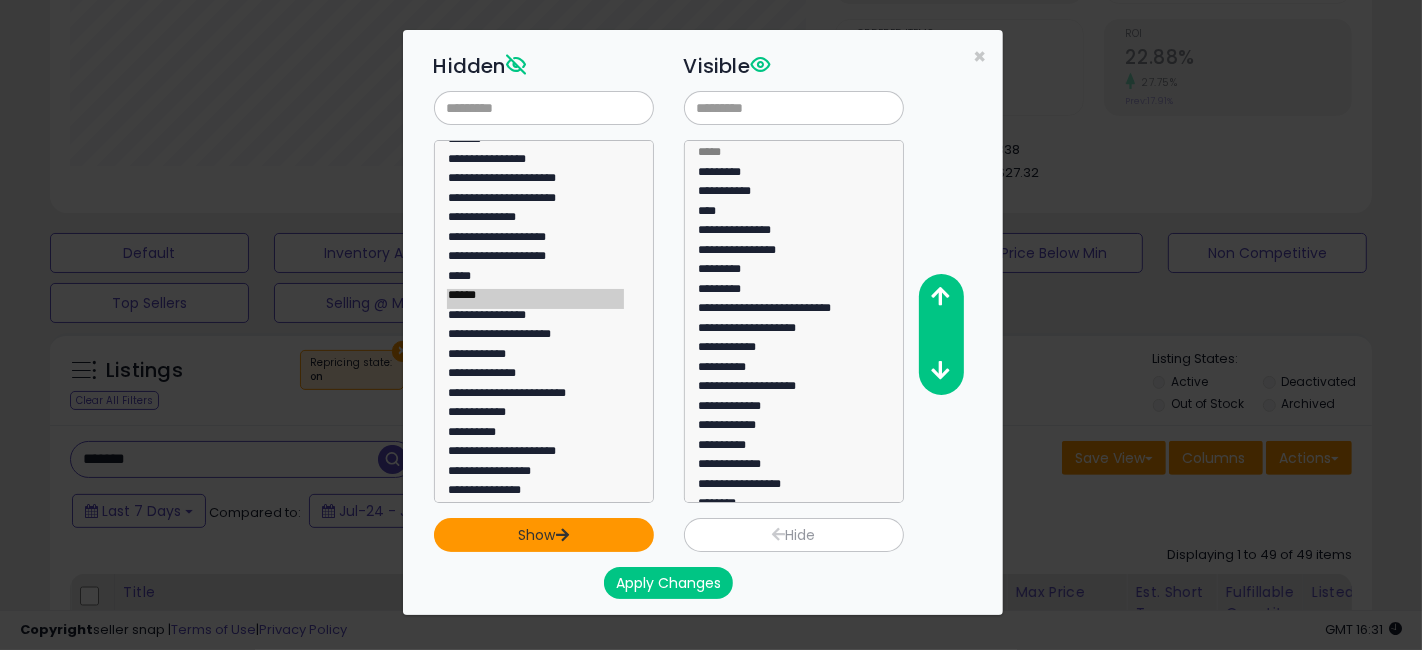 click on "Show" at bounding box center (544, 535) 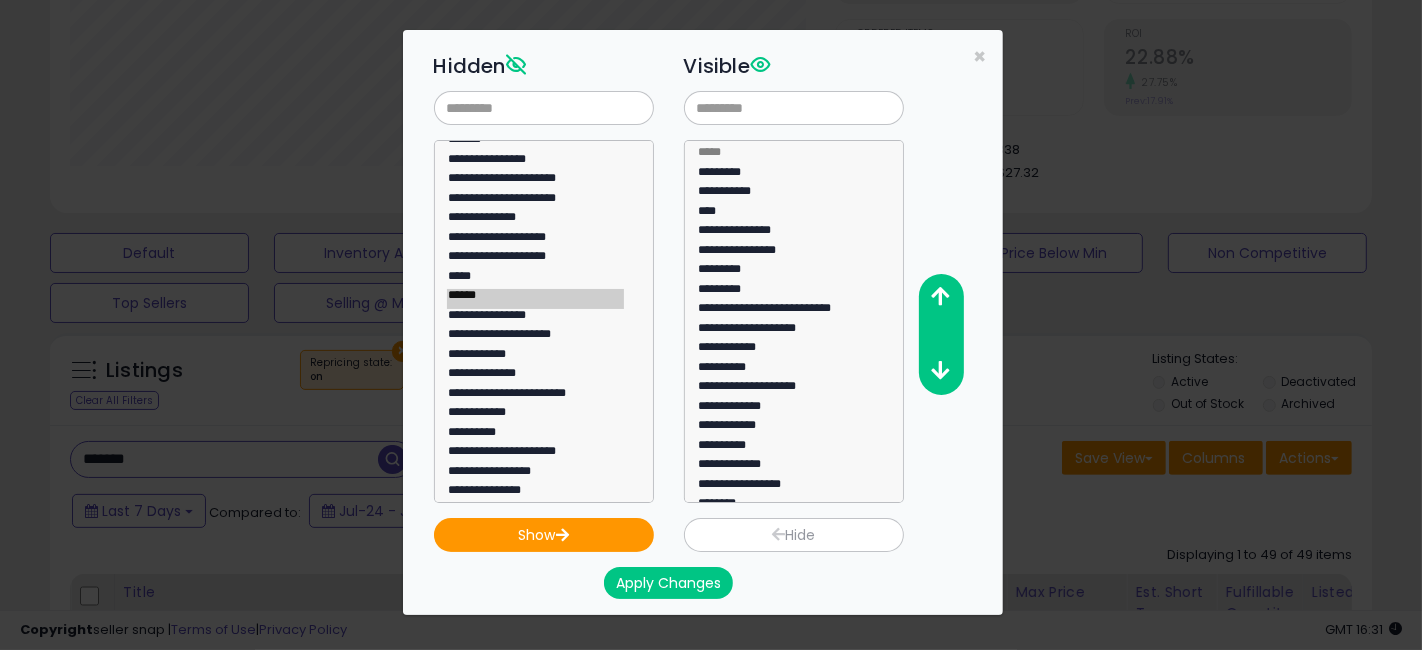 select 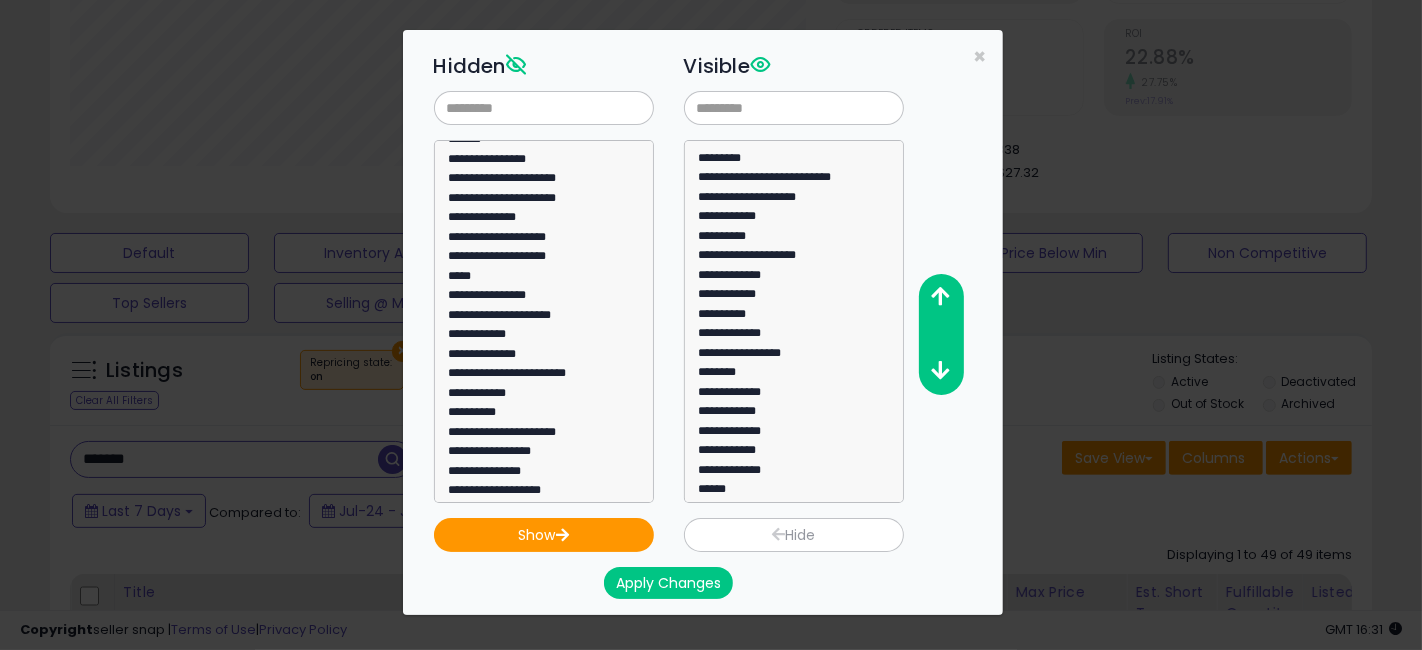 click on "Apply Changes" at bounding box center (668, 583) 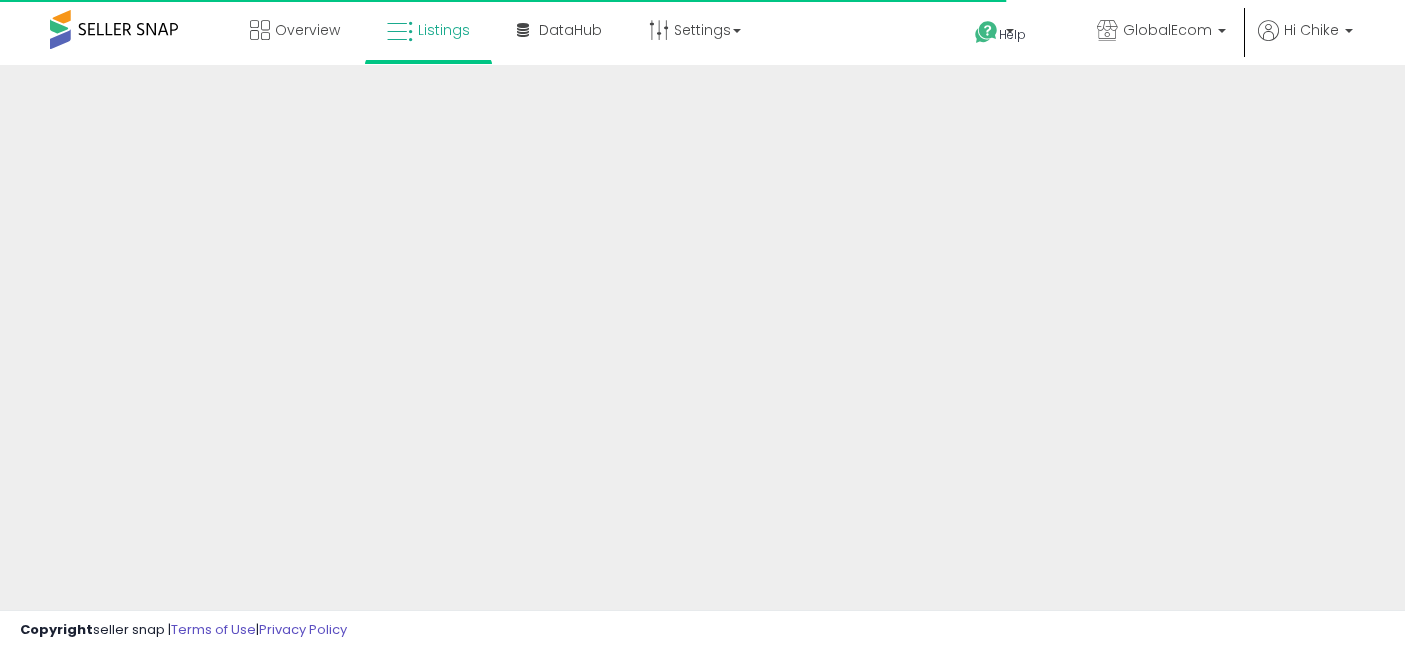 scroll, scrollTop: 53, scrollLeft: 0, axis: vertical 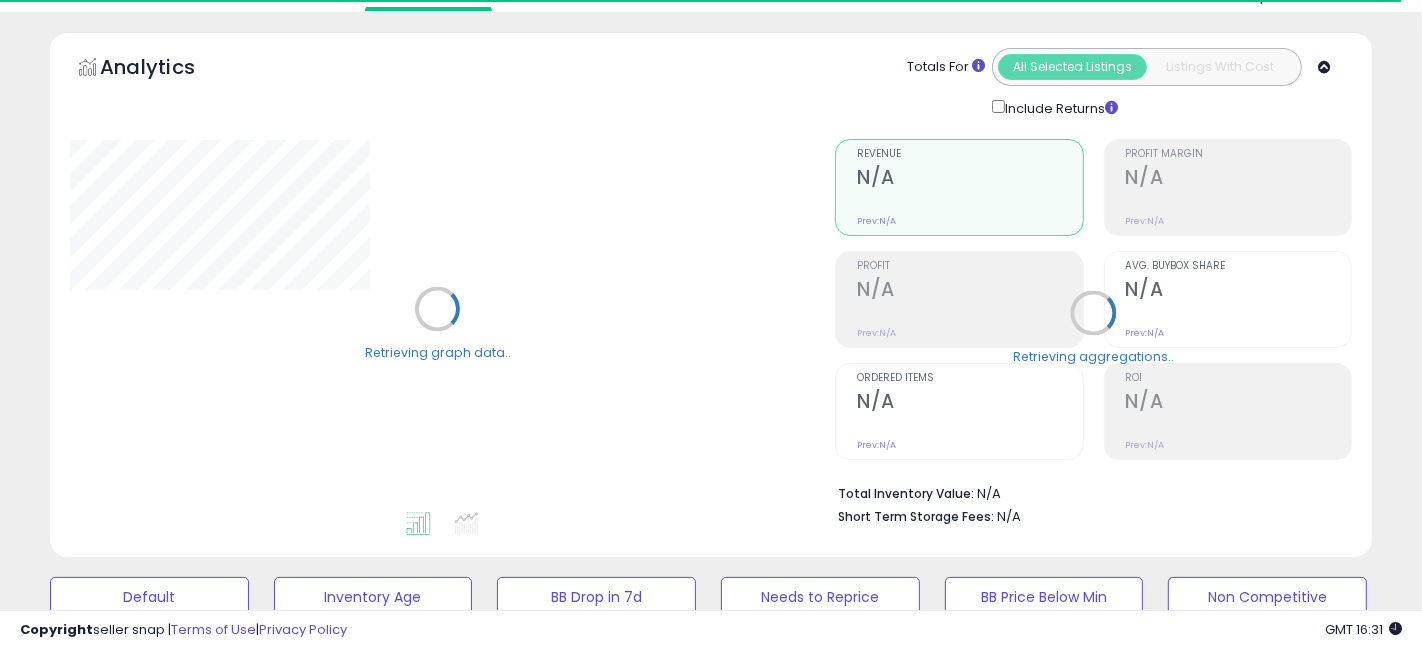 type on "*******" 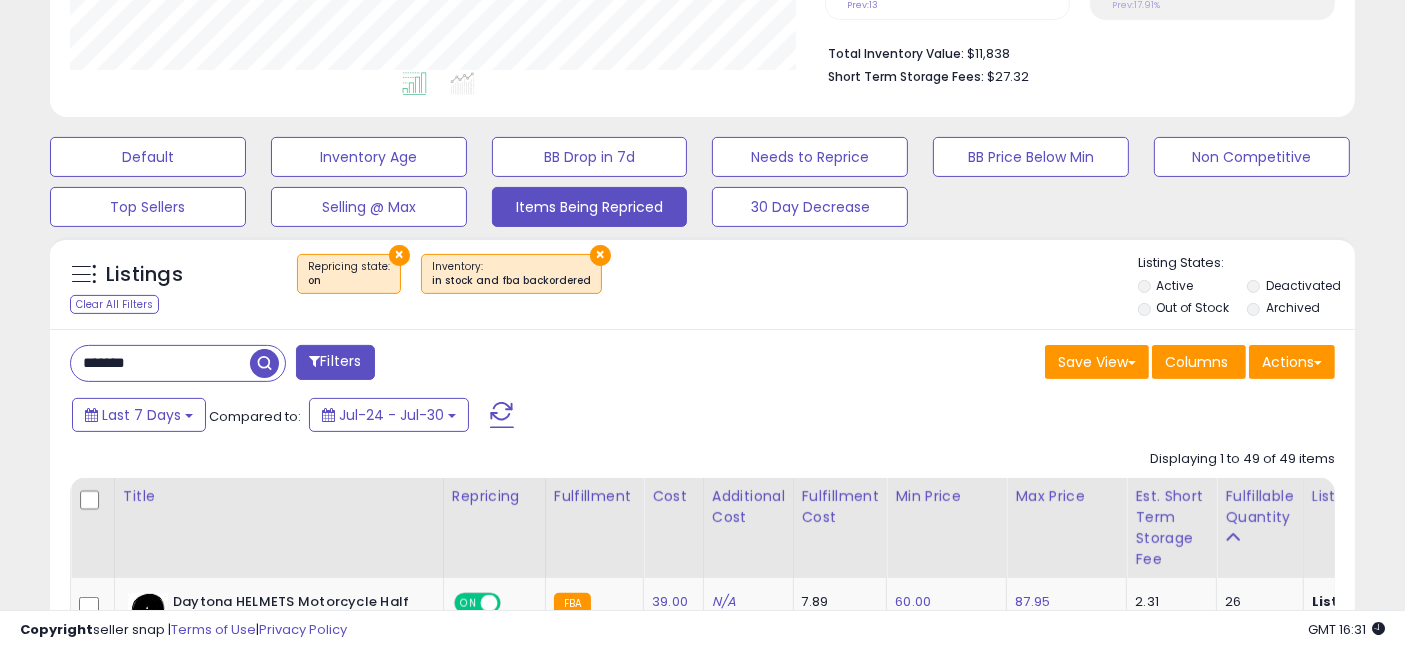 scroll, scrollTop: 819, scrollLeft: 0, axis: vertical 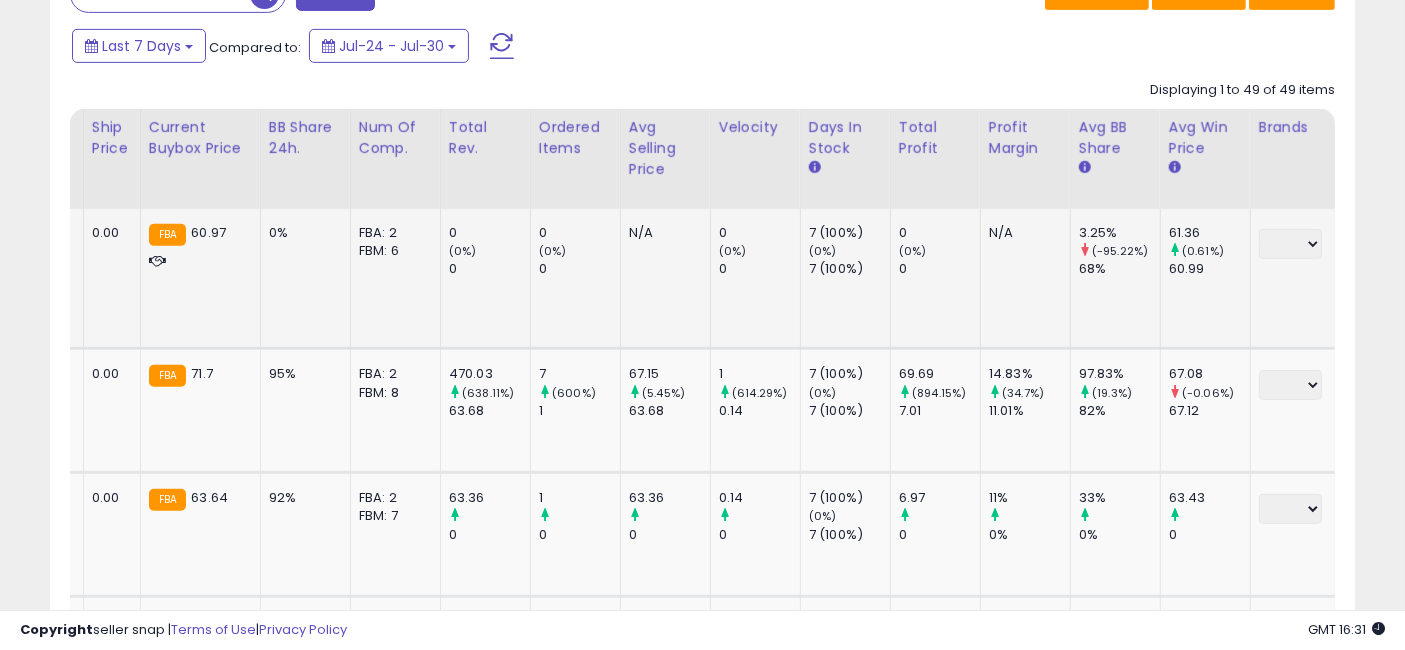 click on "**** * *" at bounding box center [1290, 244] 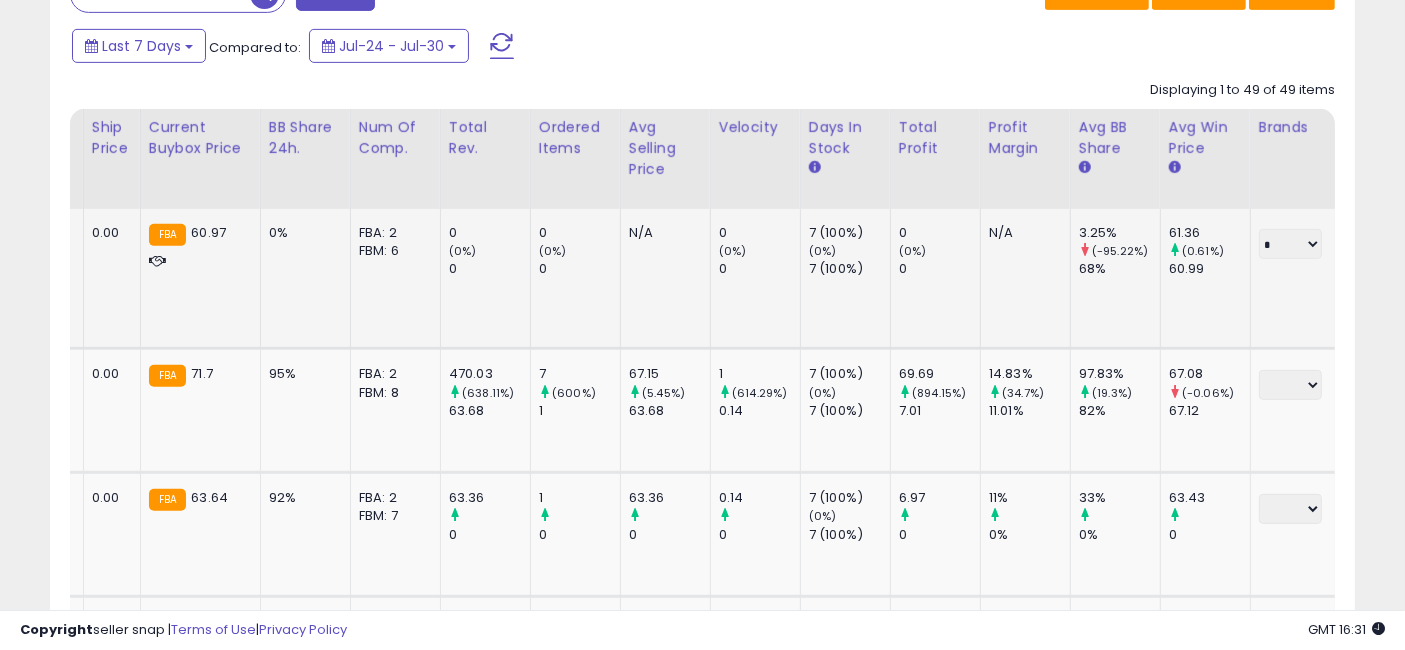 click on "**** * *" at bounding box center [1290, 244] 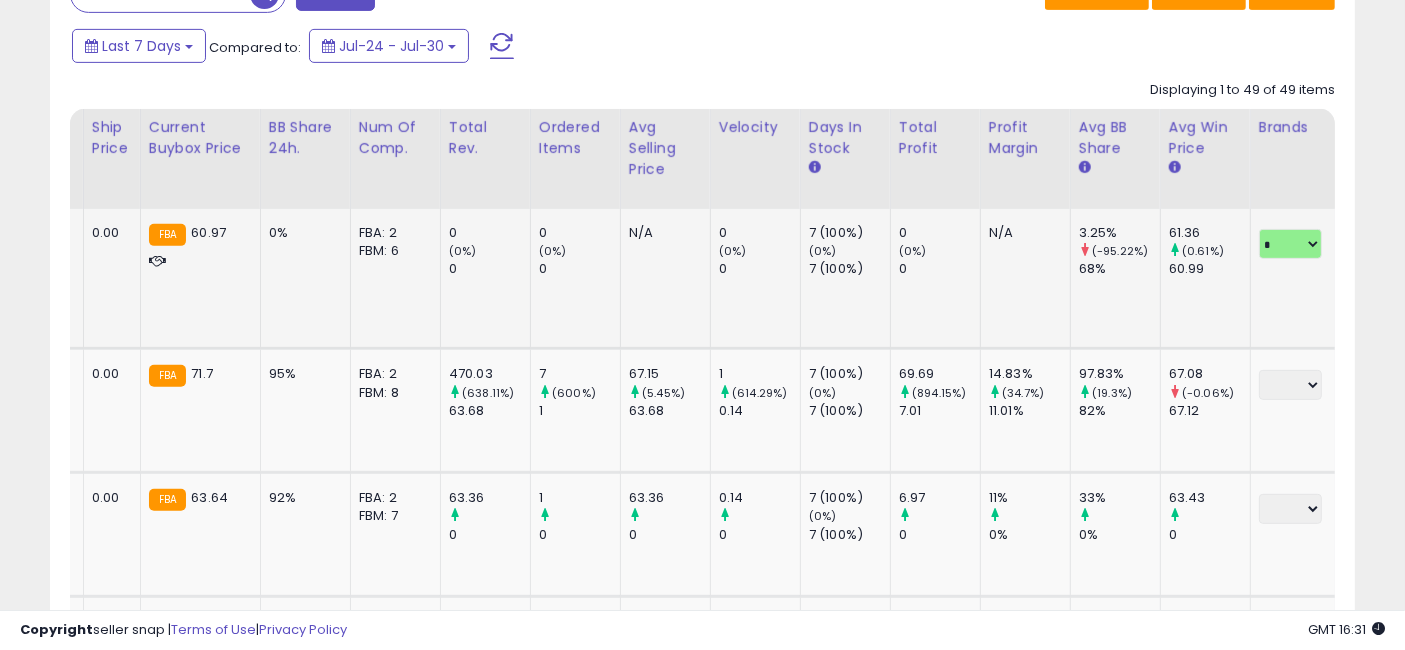 click on "**** * *" at bounding box center [1290, 244] 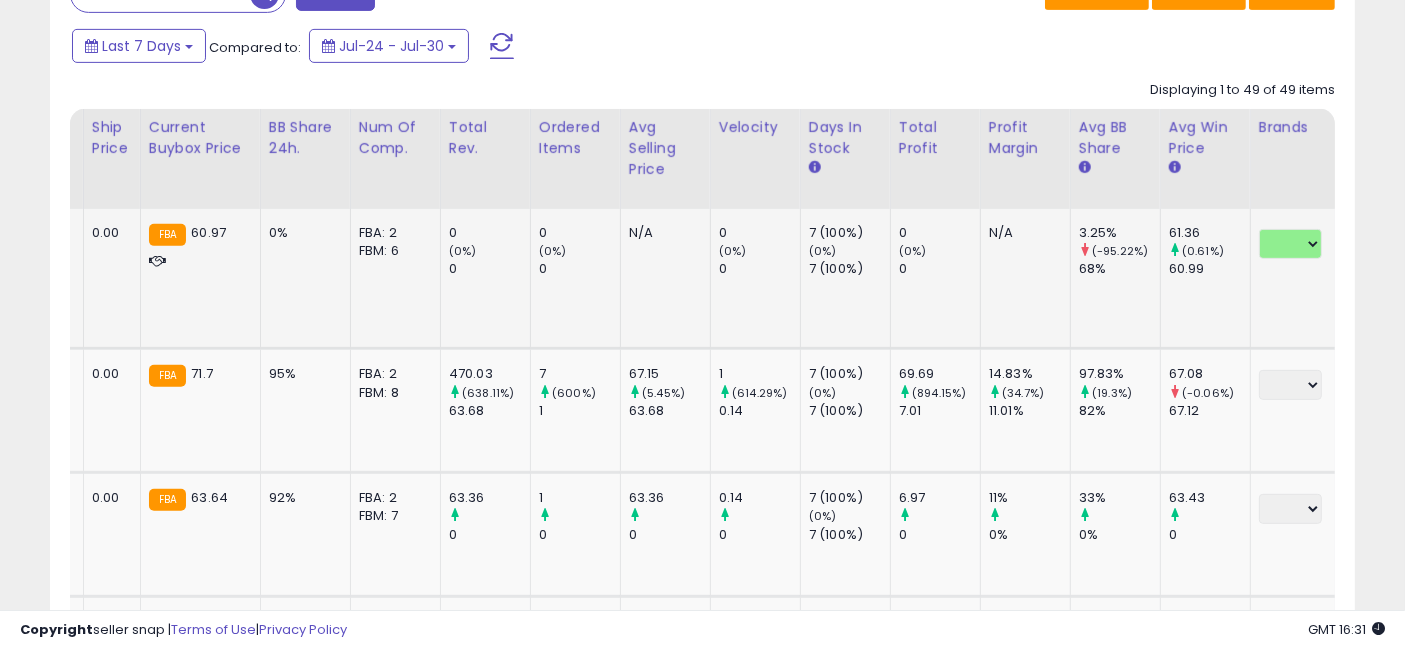 click on "**** * *" at bounding box center (1290, 244) 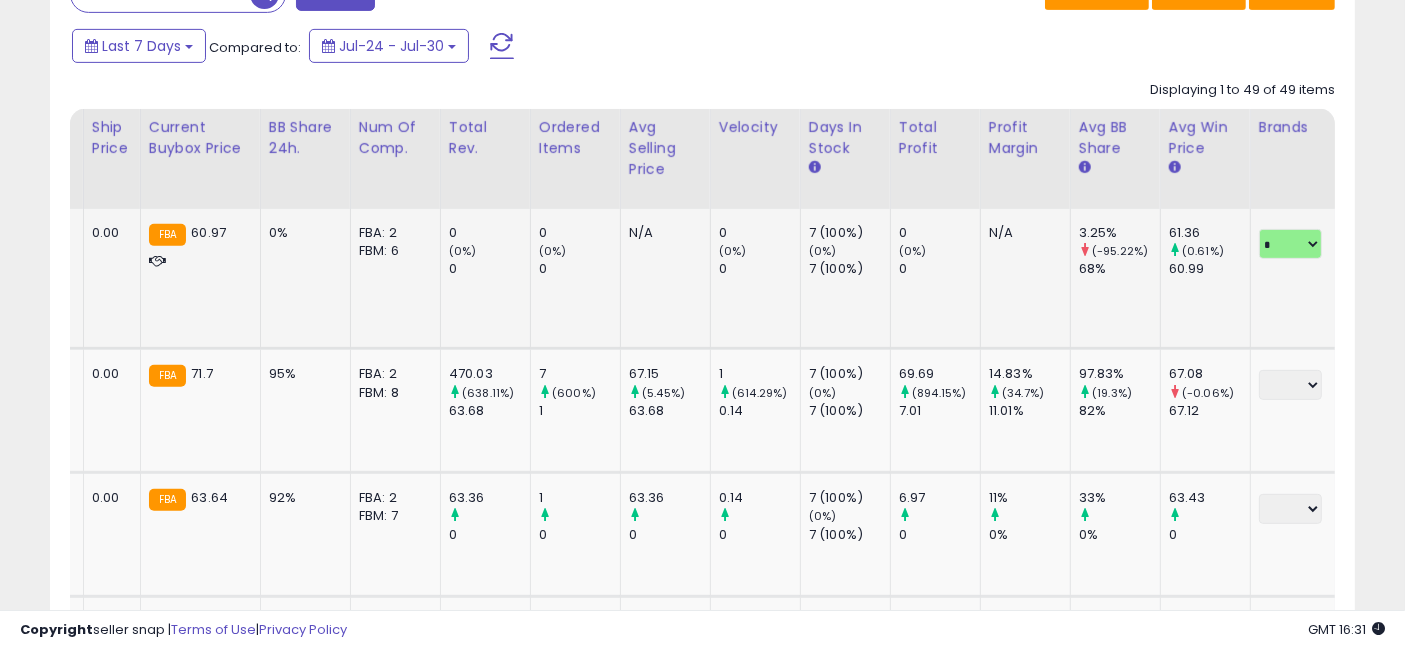 click on "**** * *" at bounding box center (1290, 244) 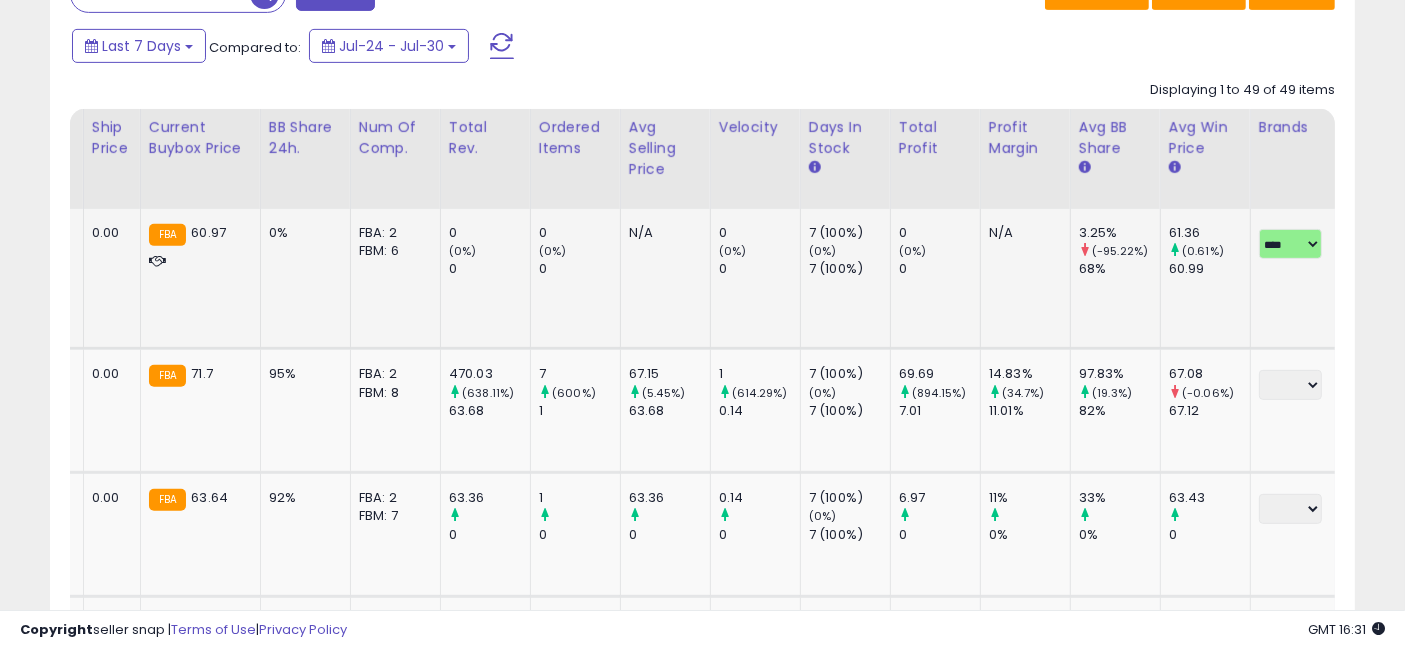 click on "**** * *" at bounding box center (1290, 244) 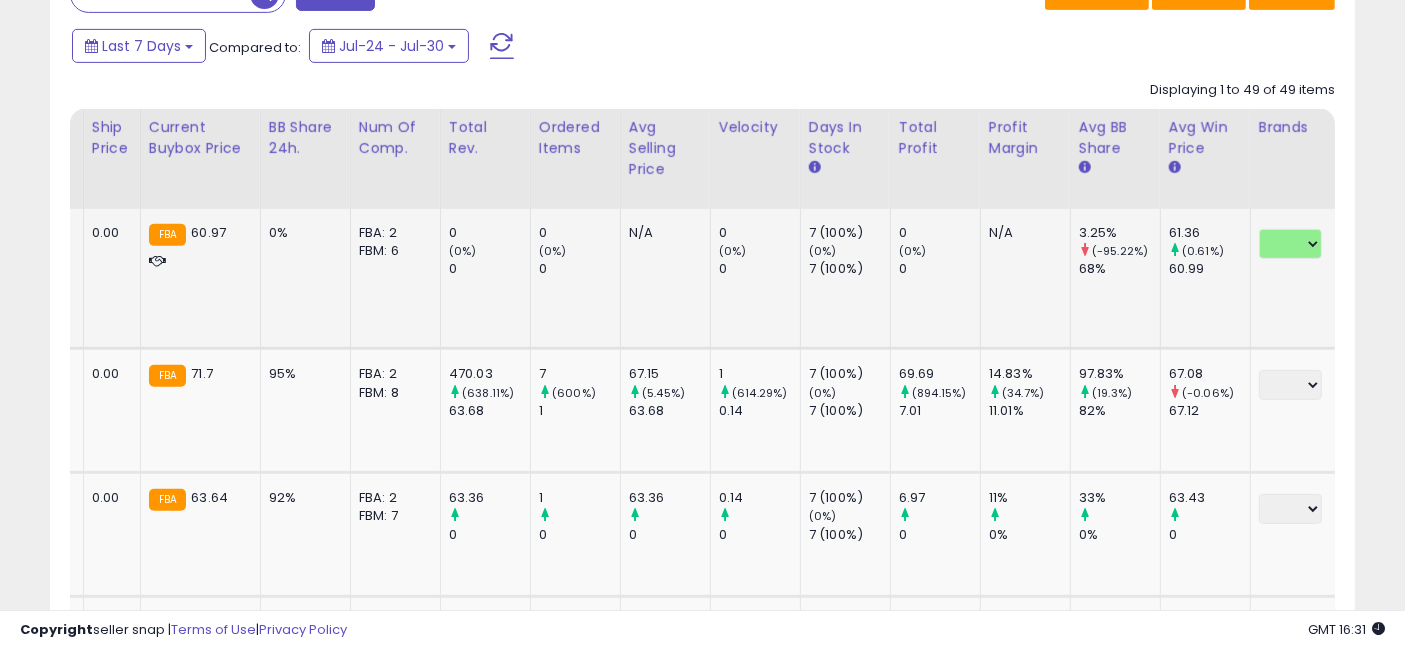 click on "**** * *" at bounding box center (1290, 244) 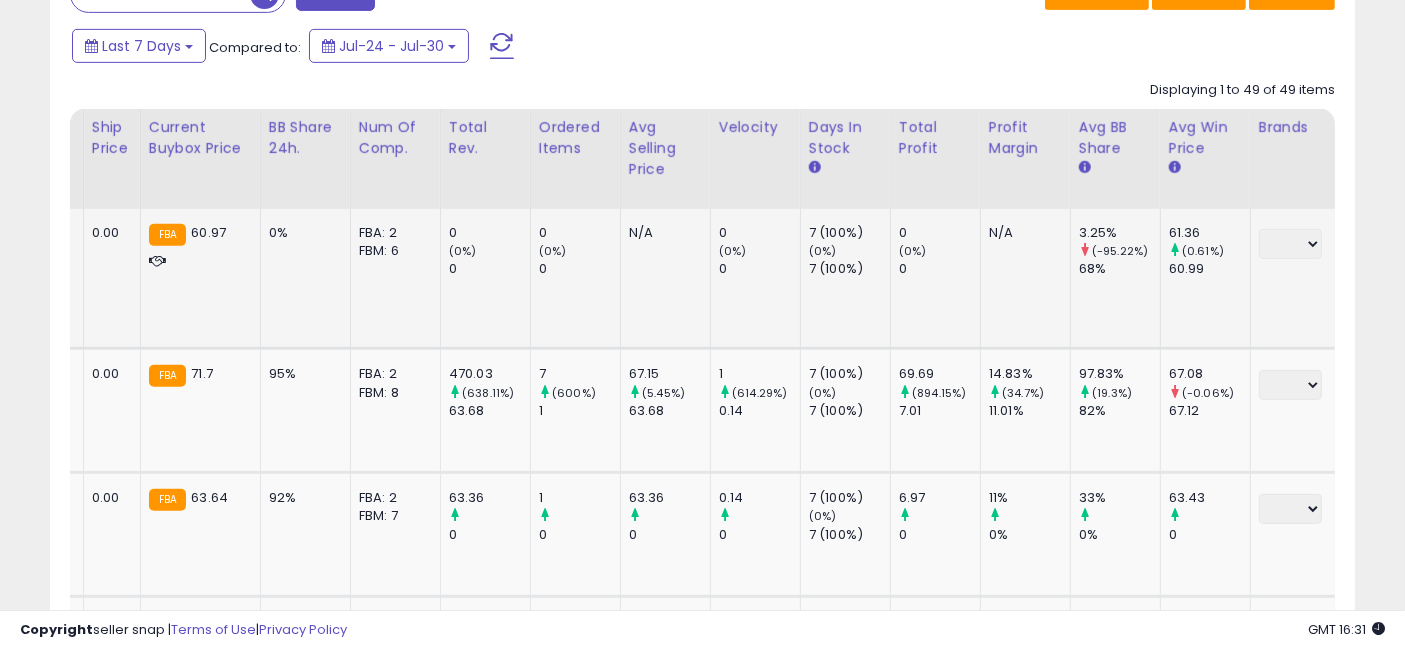 scroll, scrollTop: 0, scrollLeft: 1128, axis: horizontal 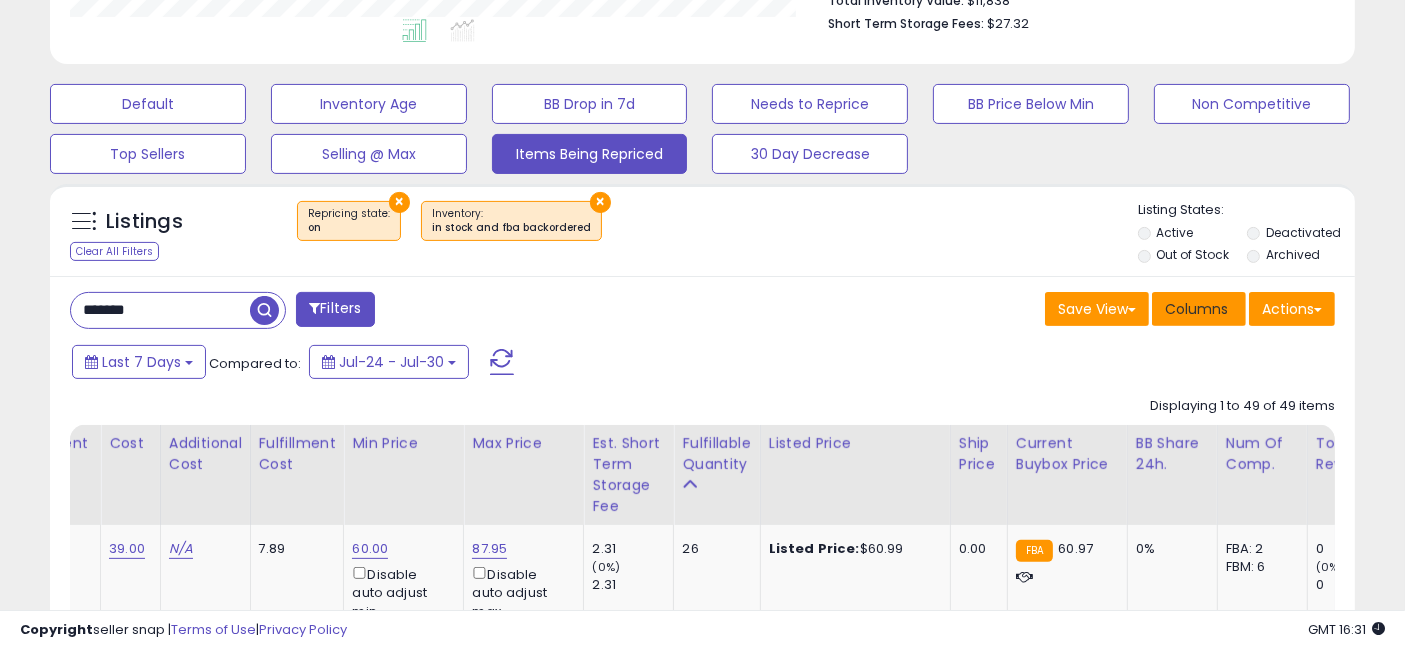 click on "Columns" at bounding box center (1196, 309) 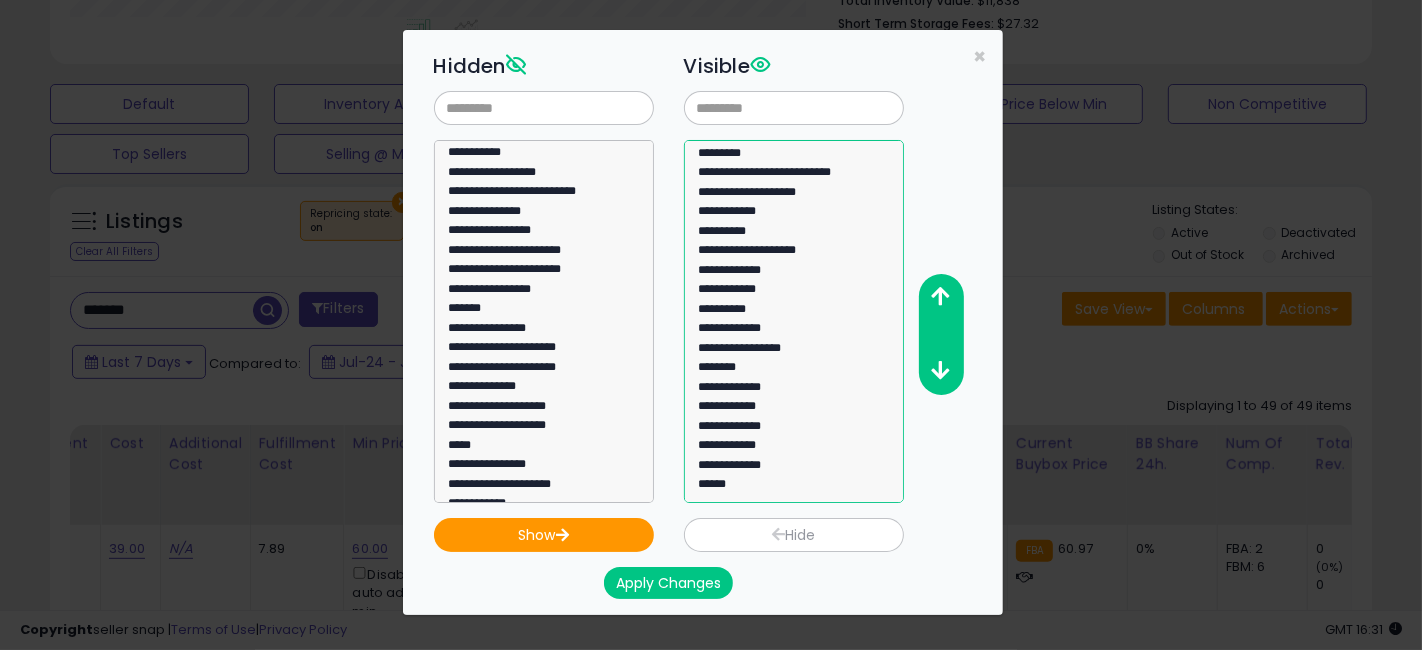 select on "******" 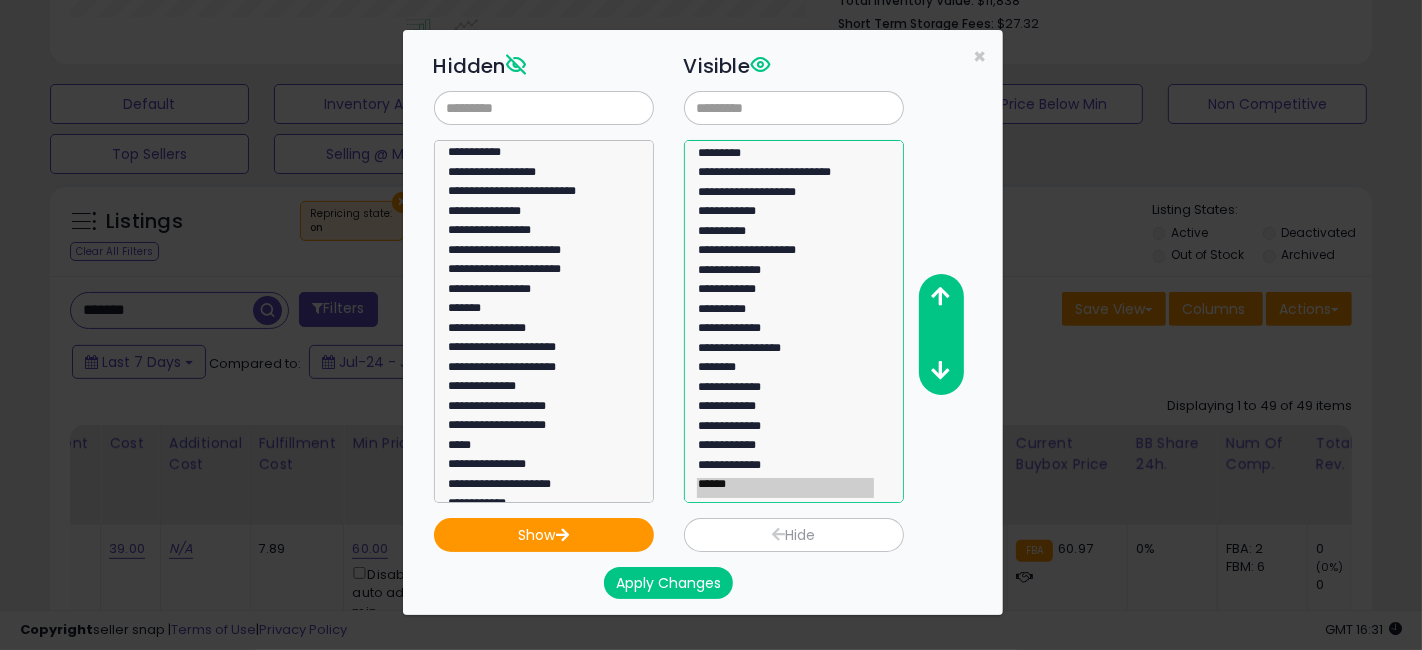 click on "******" 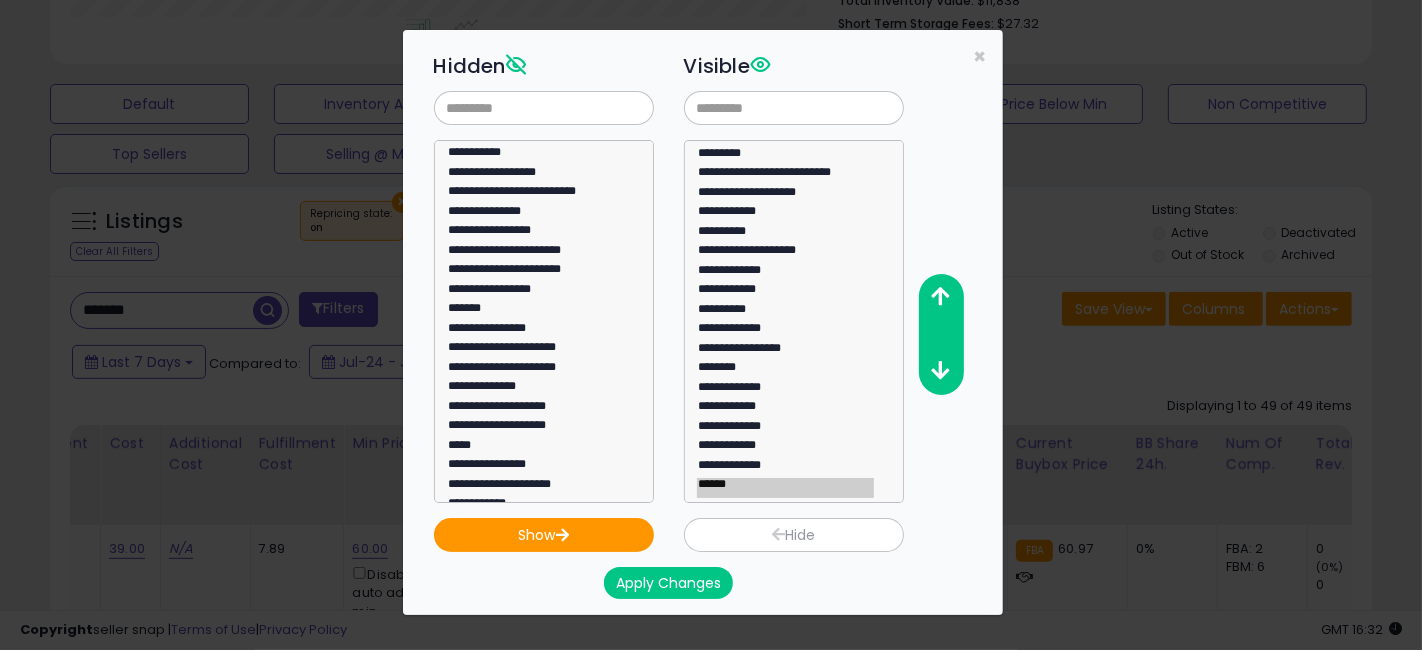click on "Hide" at bounding box center [794, 535] 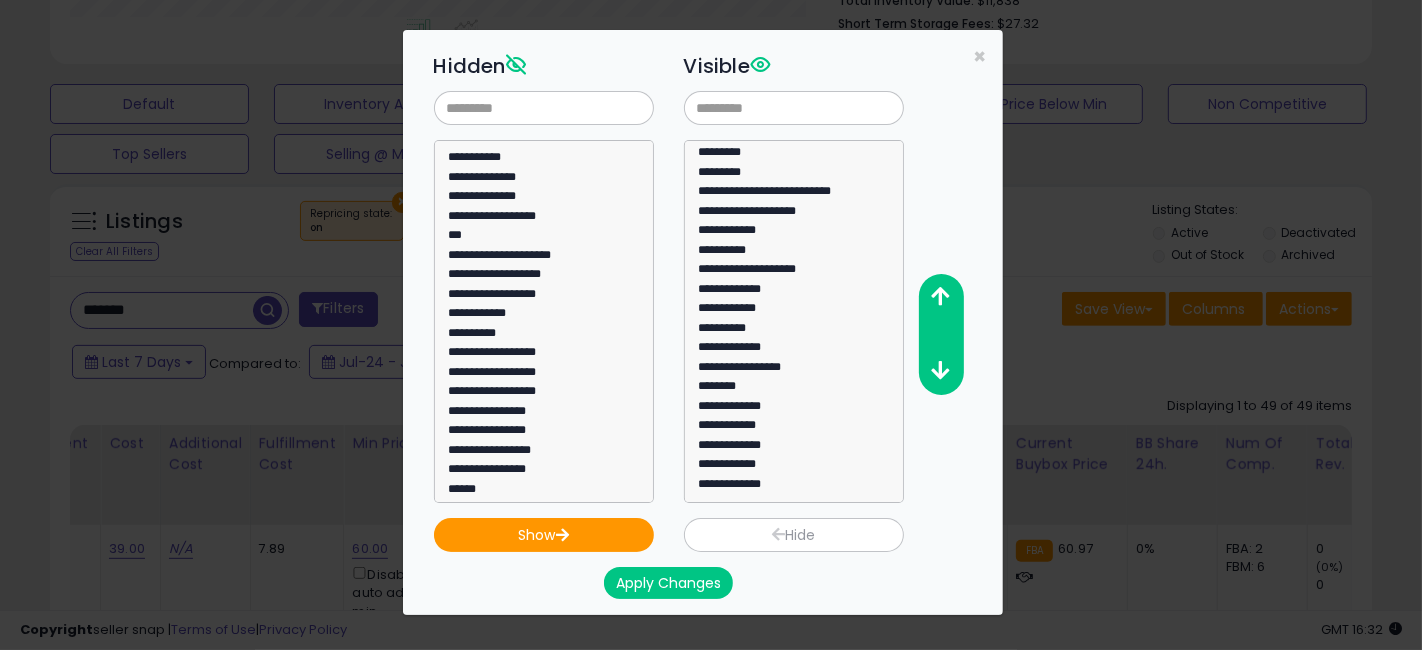 click on "Apply Changes" at bounding box center (668, 583) 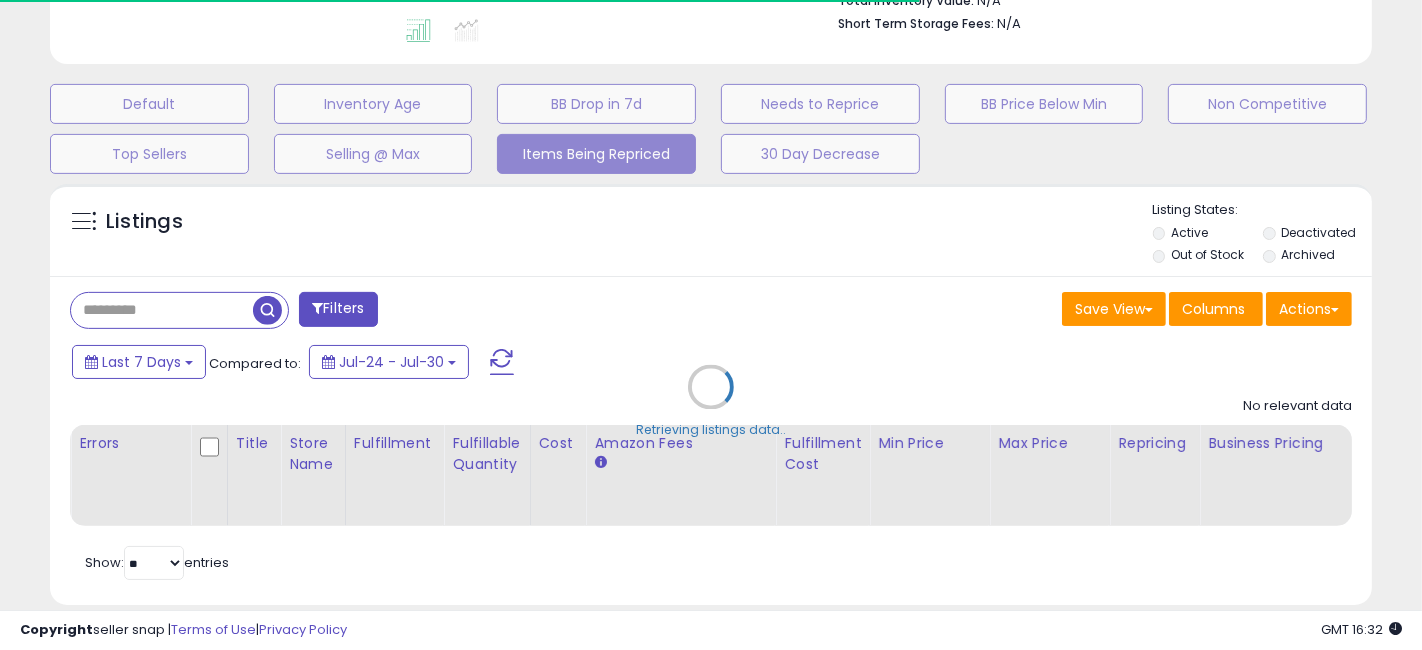 scroll, scrollTop: 546, scrollLeft: 0, axis: vertical 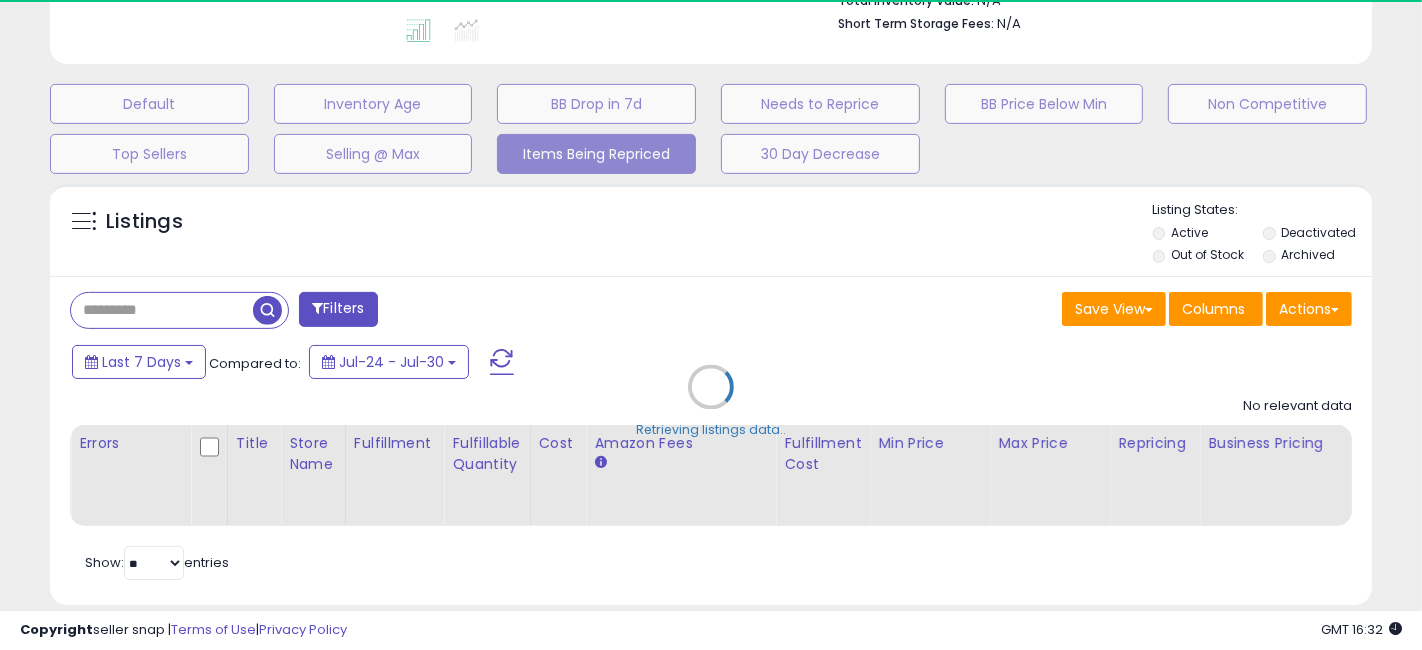 type on "*******" 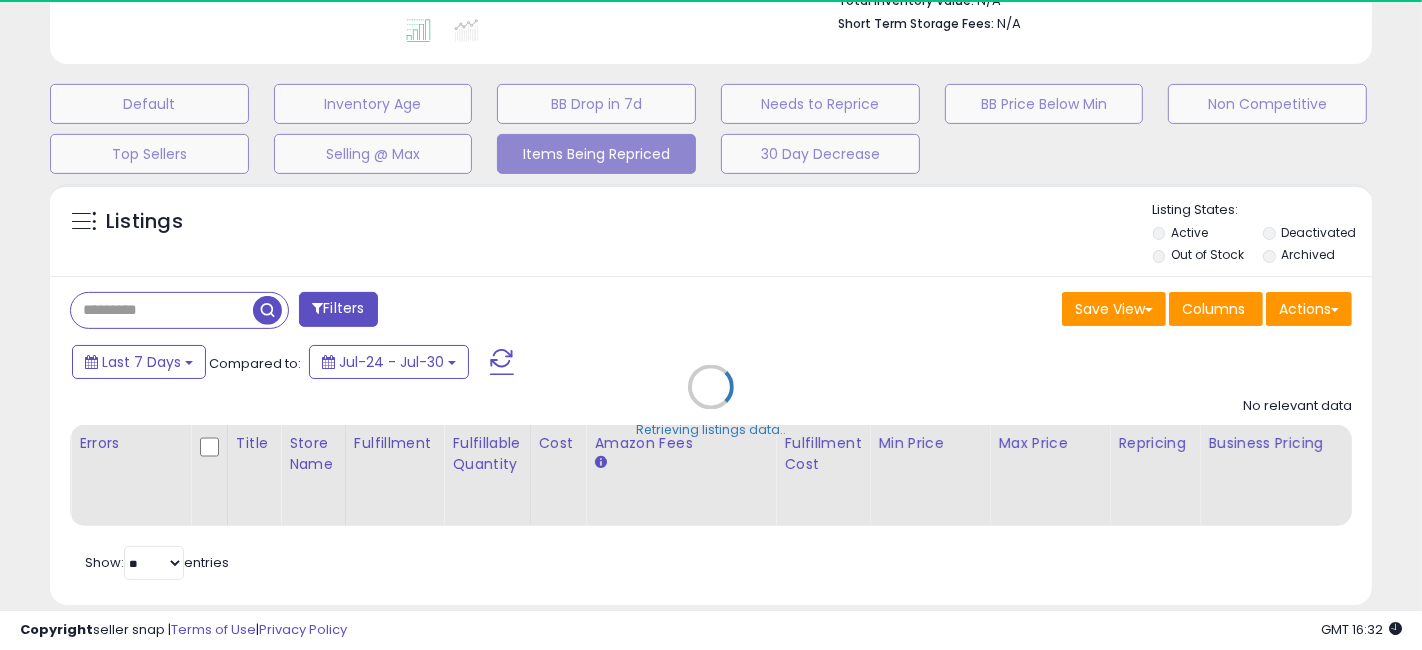 select on "**" 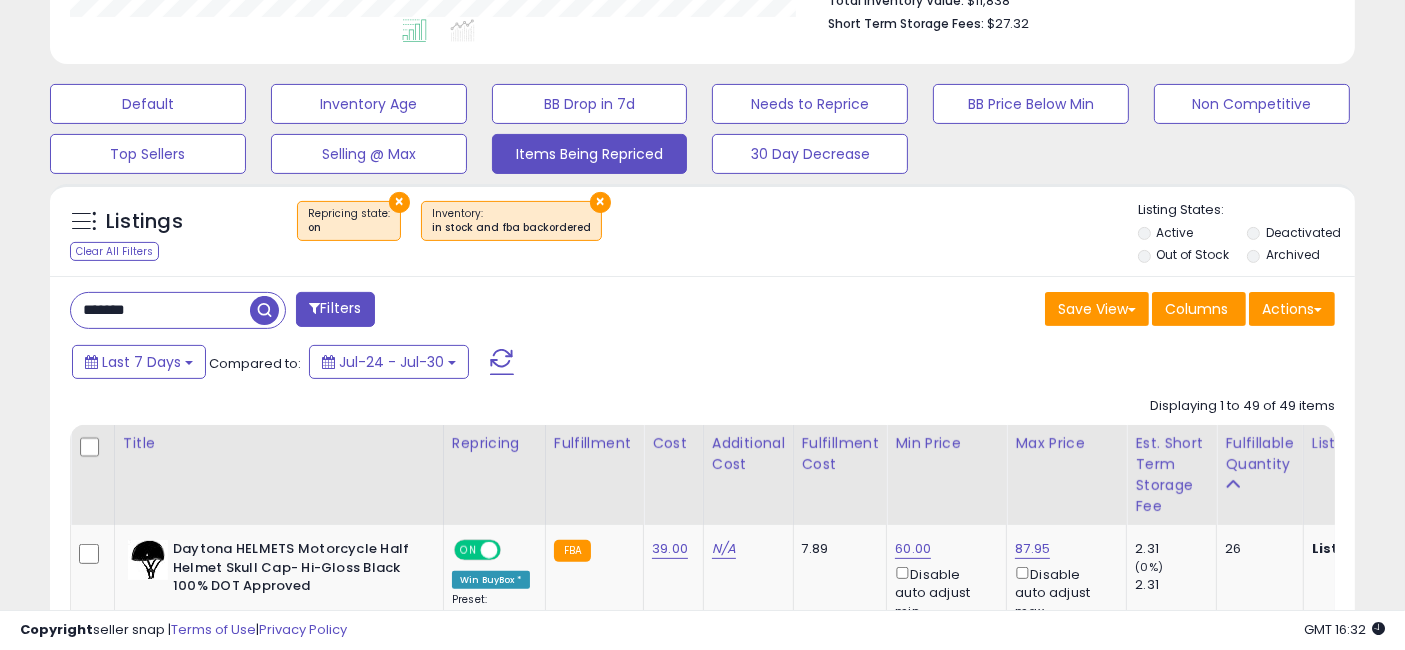 scroll, scrollTop: 999590, scrollLeft: 999244, axis: both 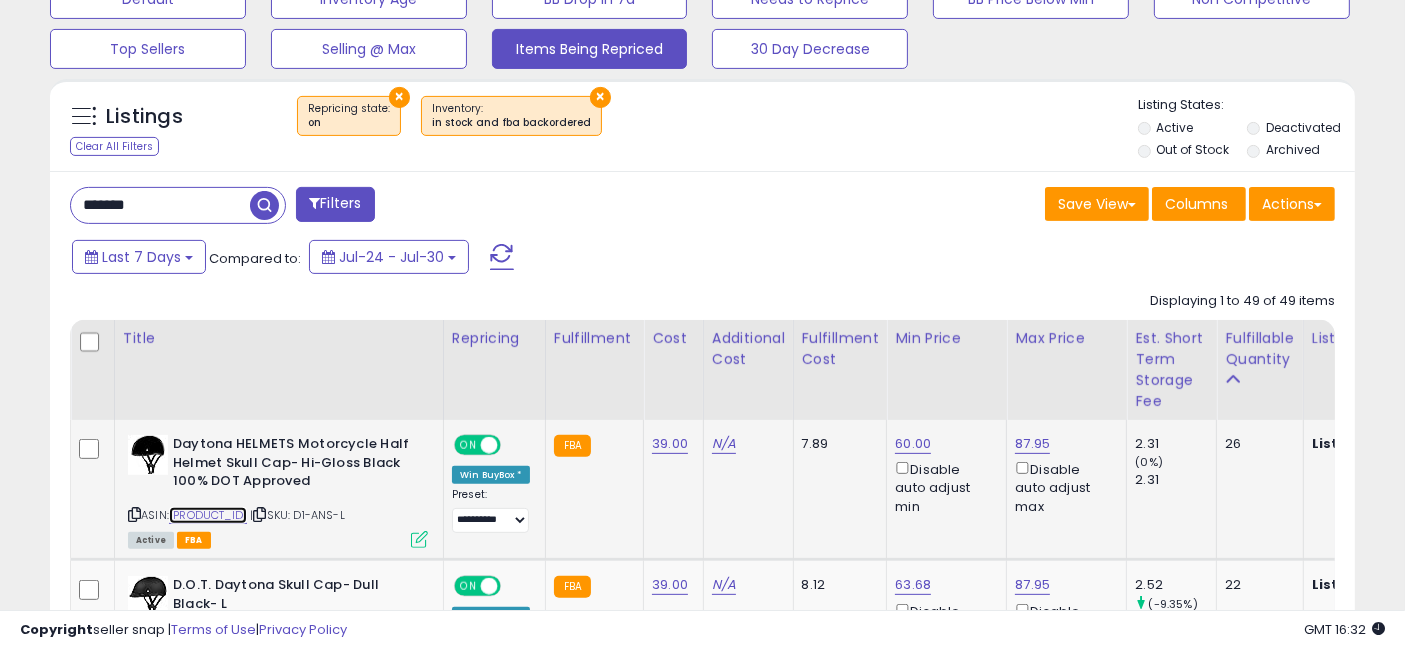 click on "B06WLH2FR2" at bounding box center (208, 515) 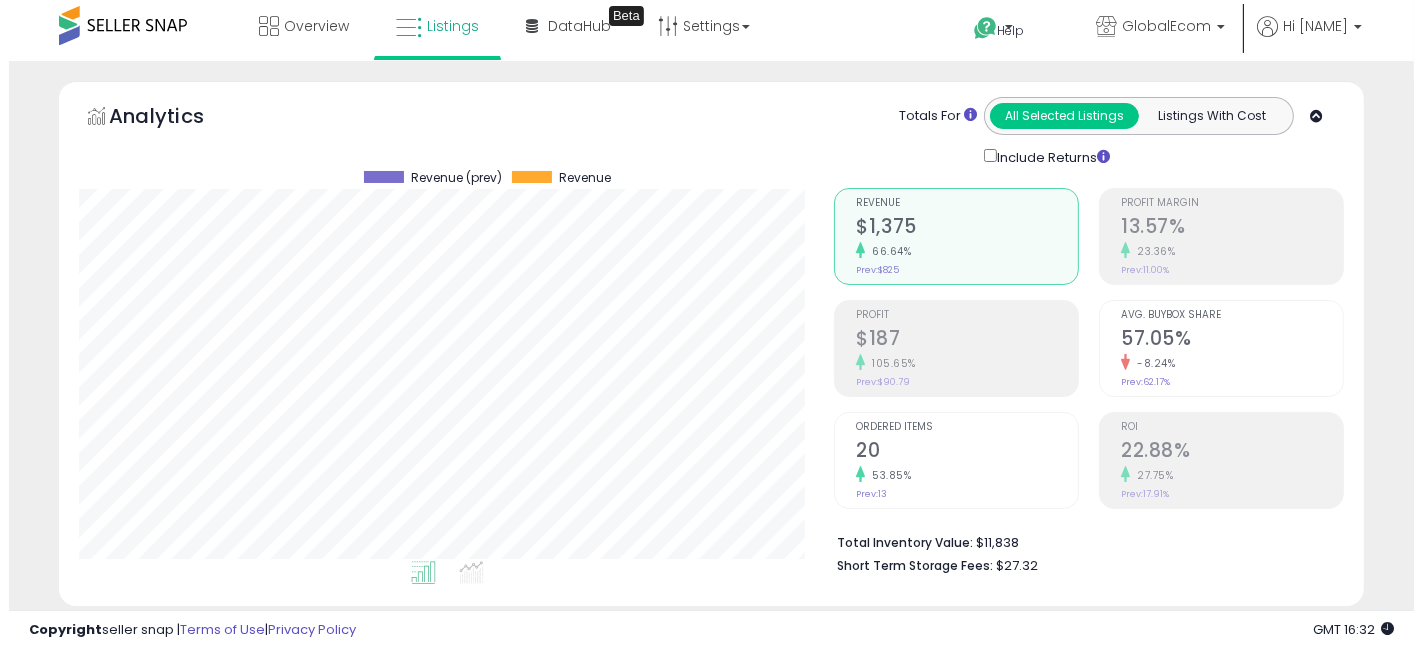 scroll, scrollTop: 11, scrollLeft: 0, axis: vertical 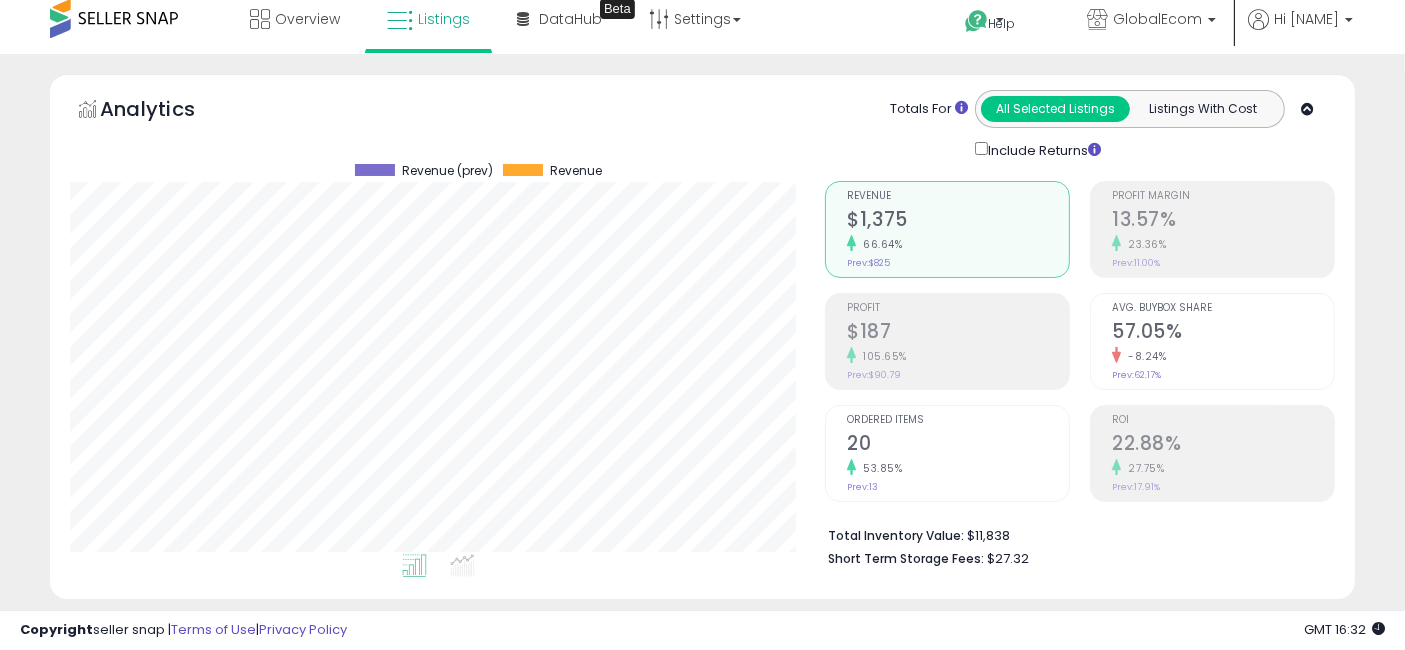click on "13.57%" at bounding box center (1223, 221) 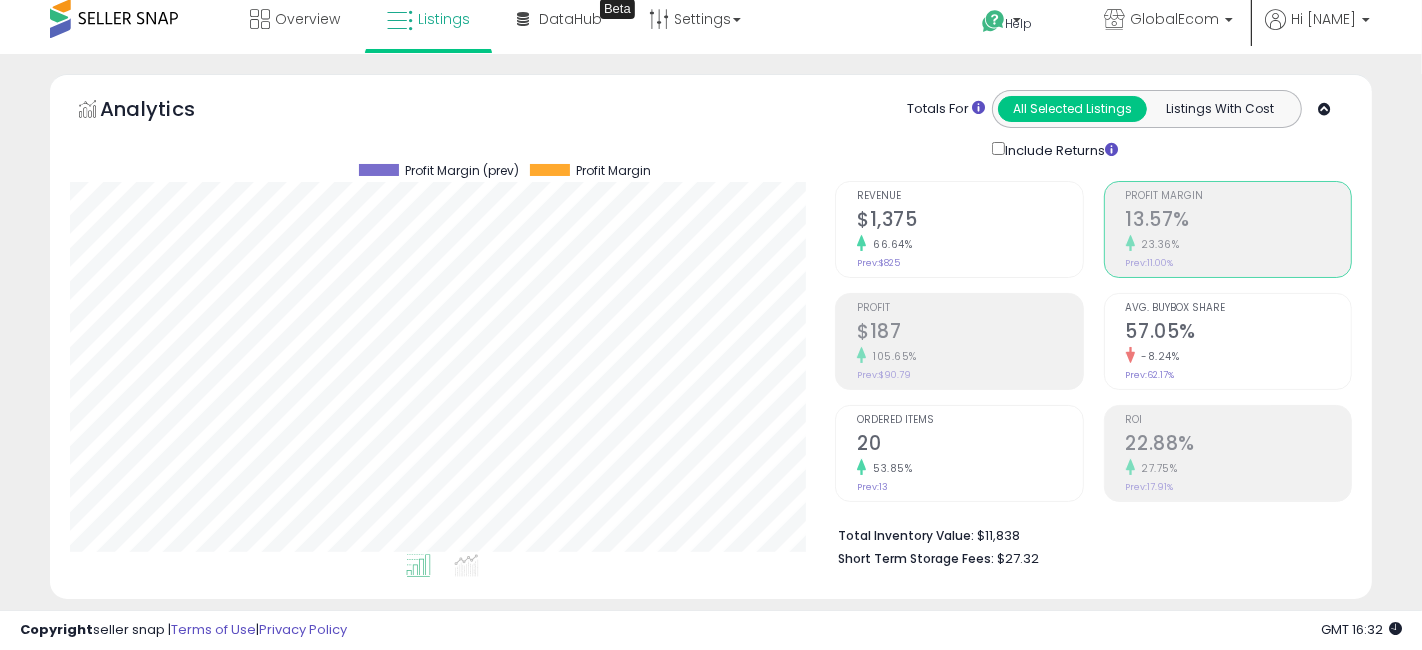 scroll, scrollTop: 999590, scrollLeft: 999244, axis: both 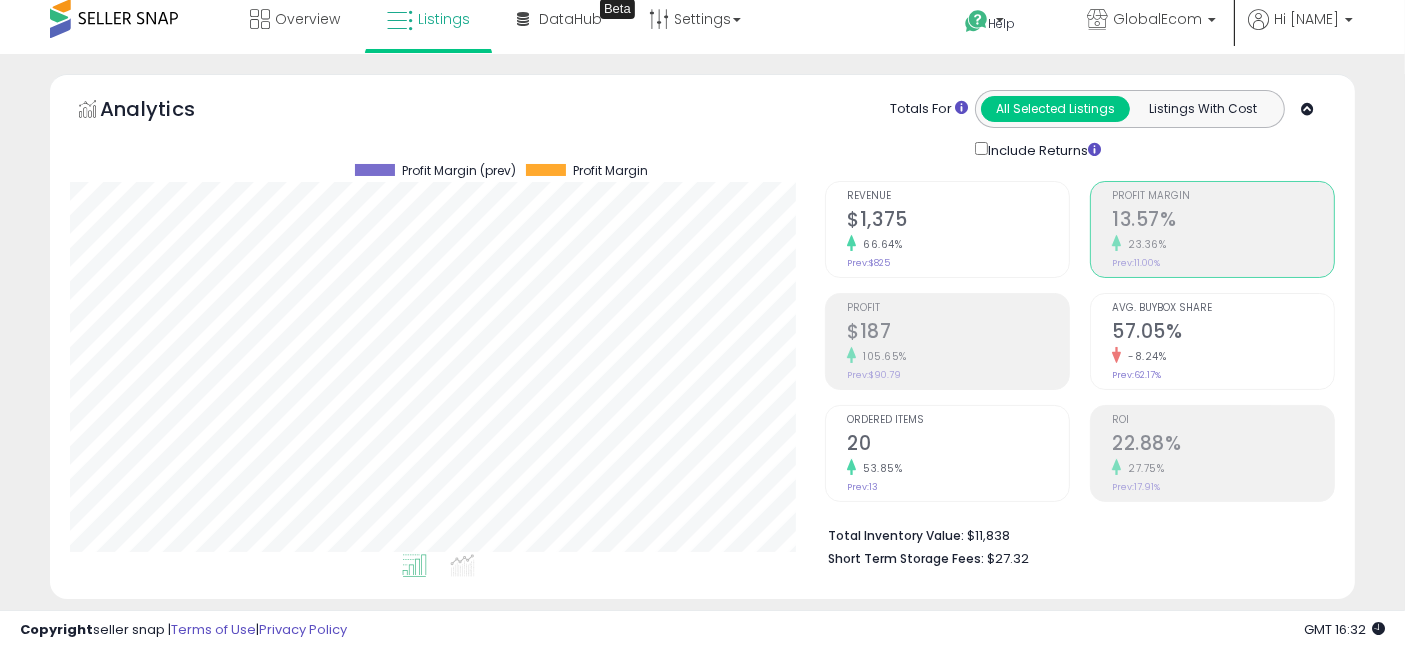 click on "57.05%" at bounding box center (1223, 333) 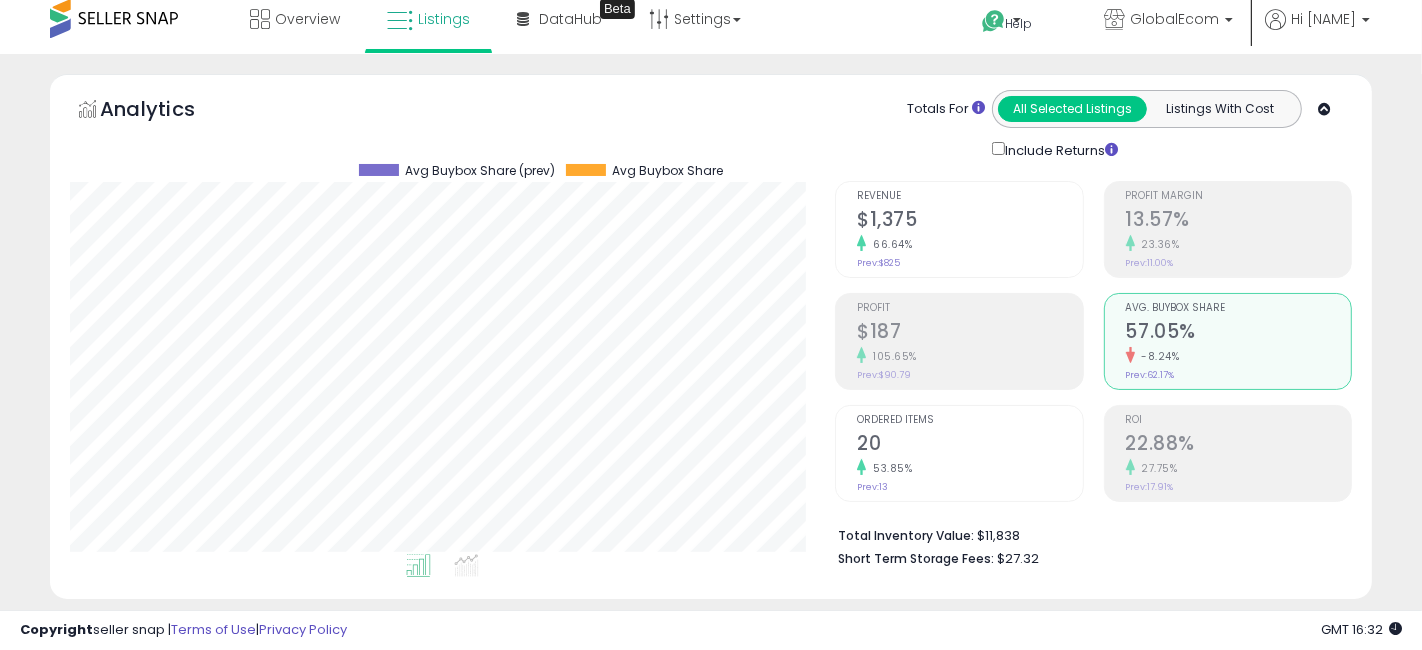 scroll, scrollTop: 999590, scrollLeft: 999244, axis: both 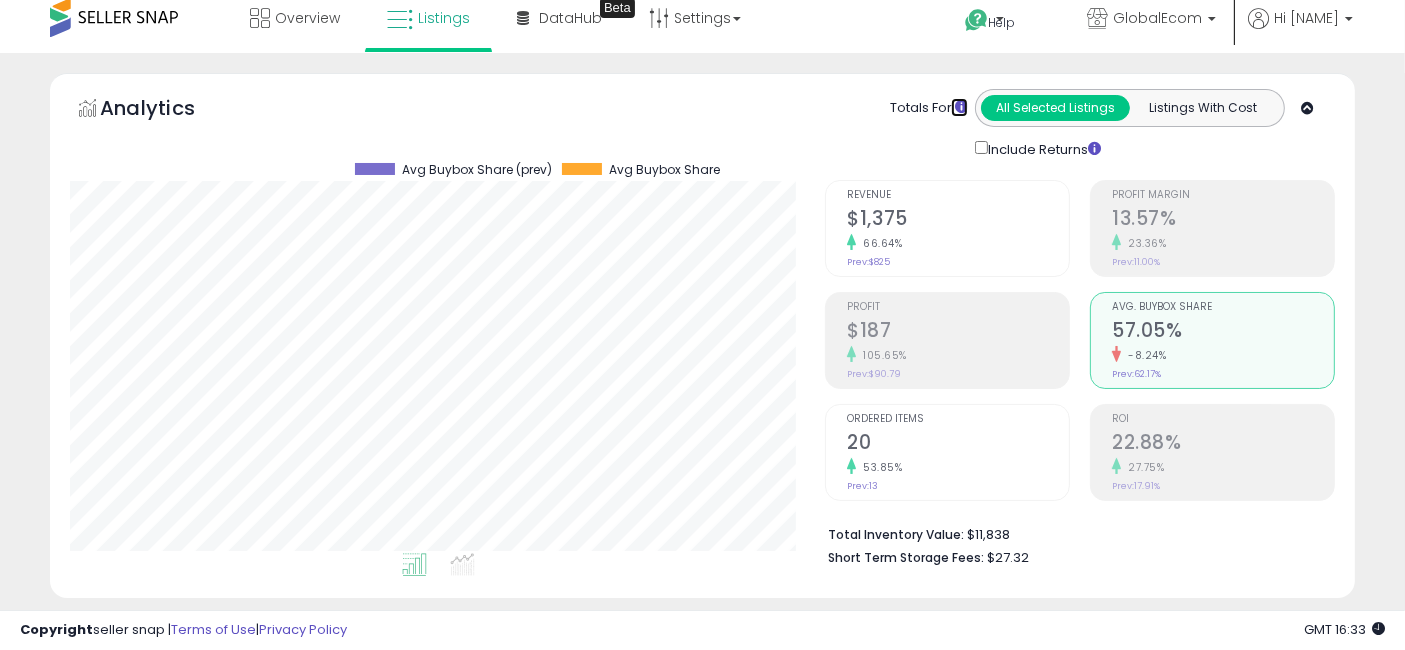 click at bounding box center (961, 106) 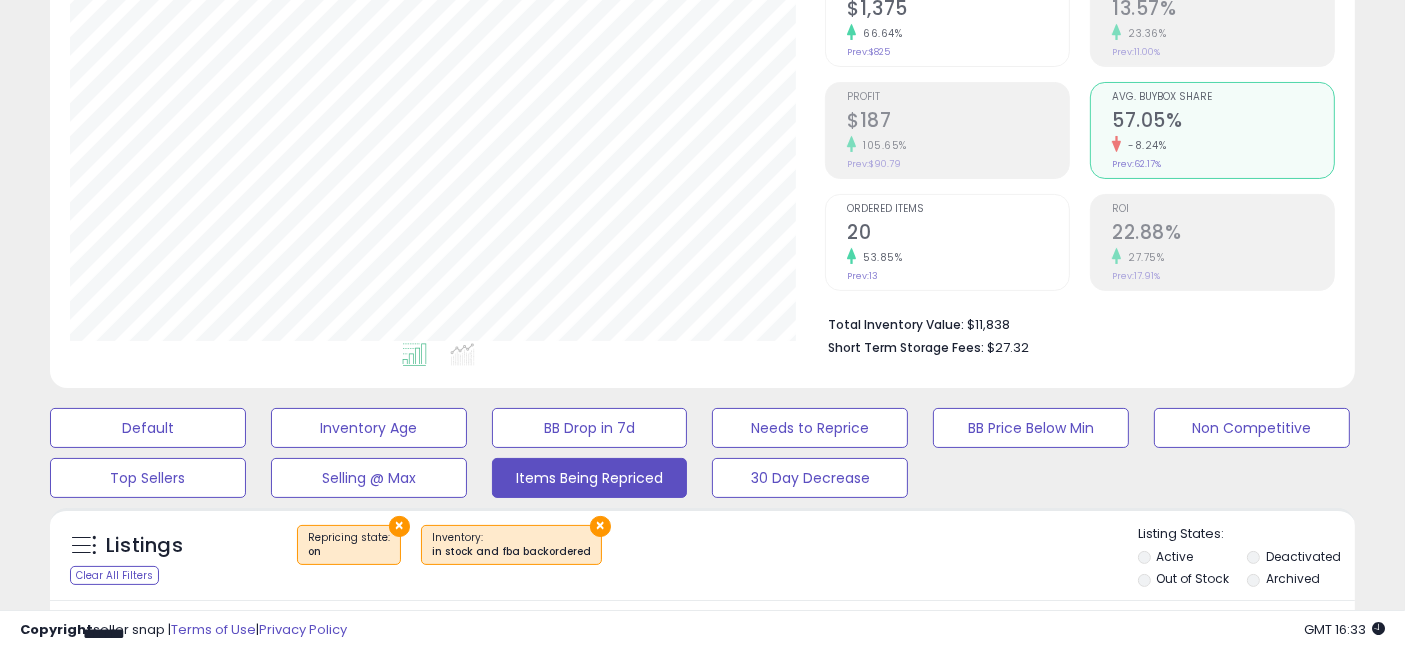 scroll, scrollTop: 228, scrollLeft: 0, axis: vertical 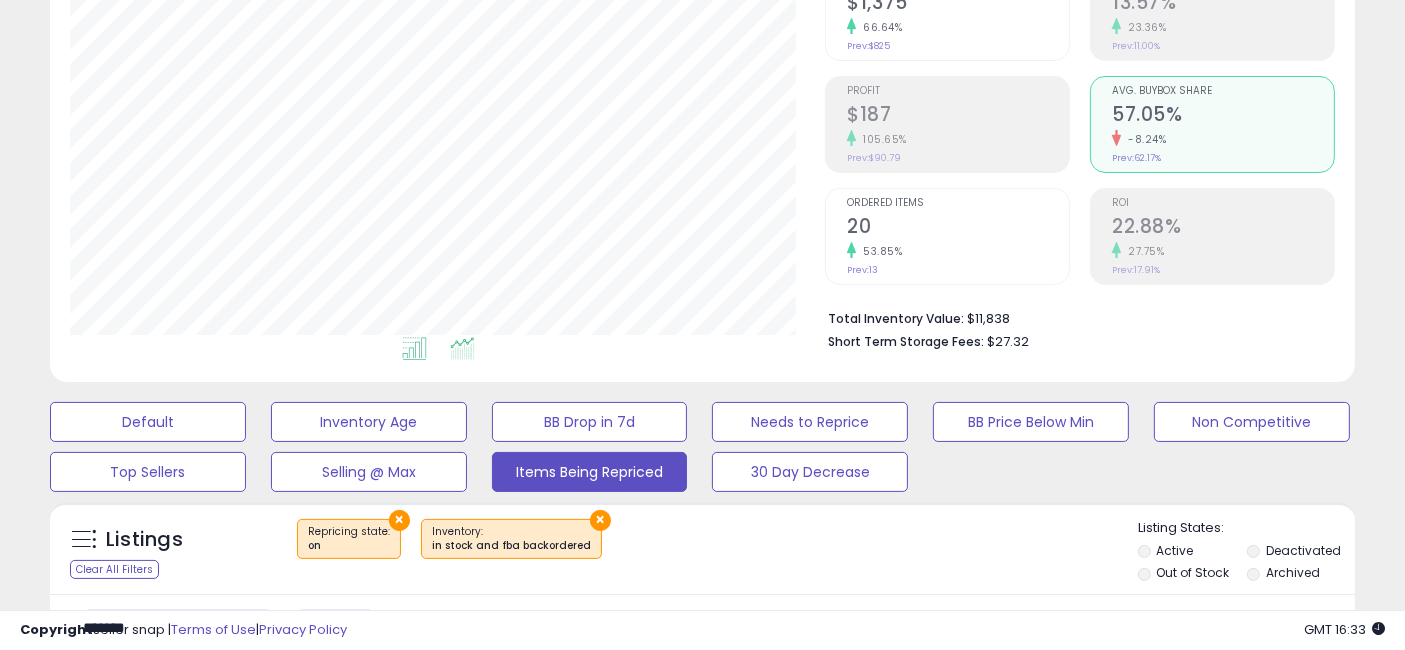 click at bounding box center (462, 348) 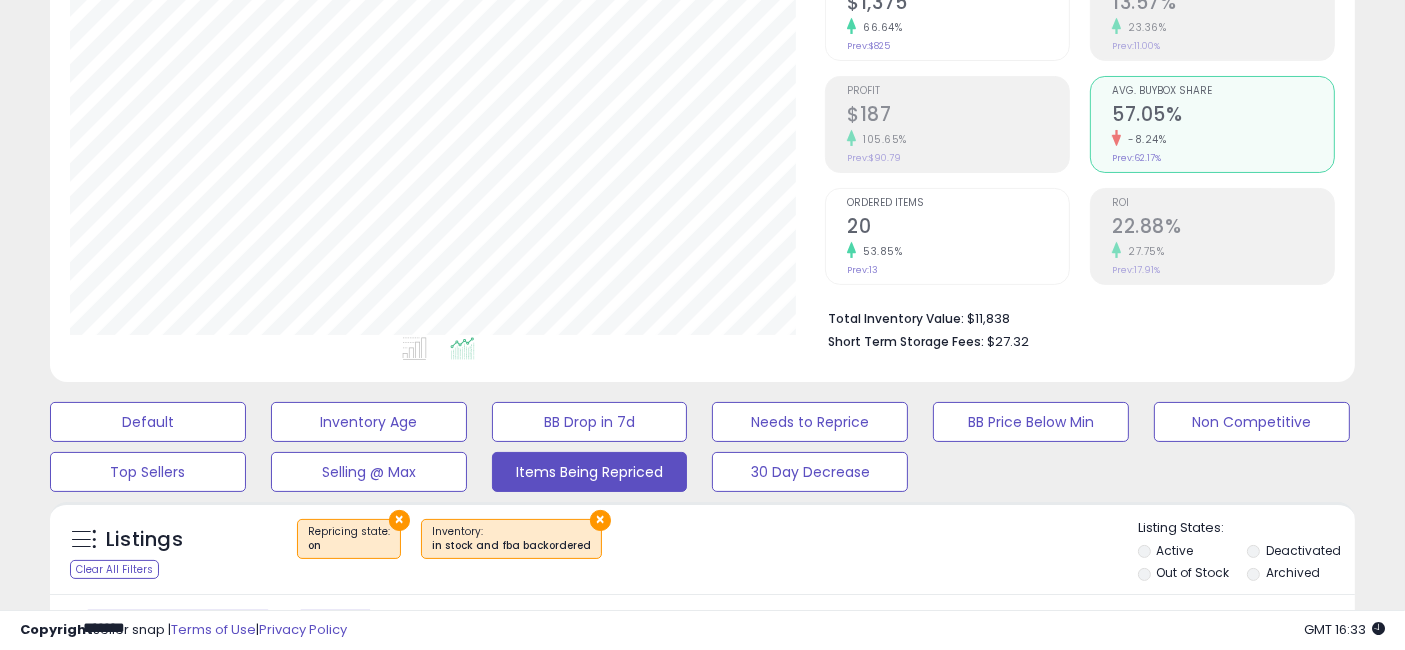scroll, scrollTop: 999590, scrollLeft: 999244, axis: both 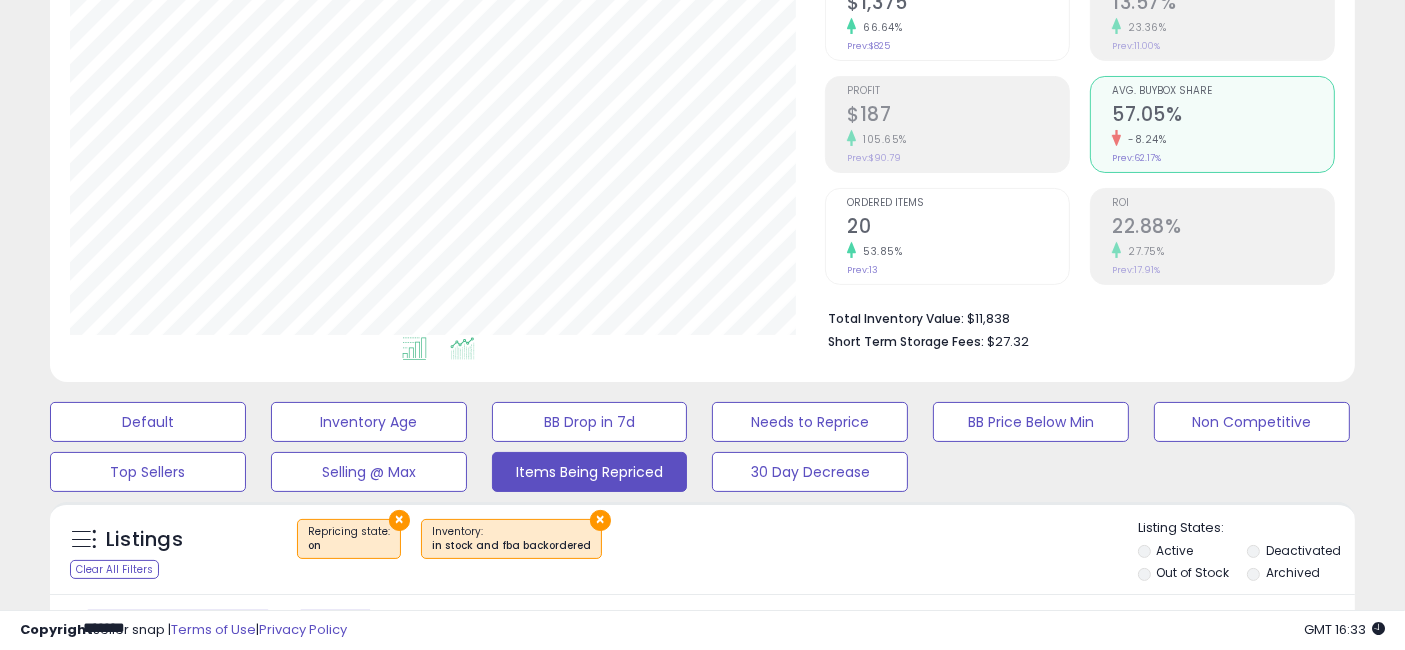 click at bounding box center (414, 351) 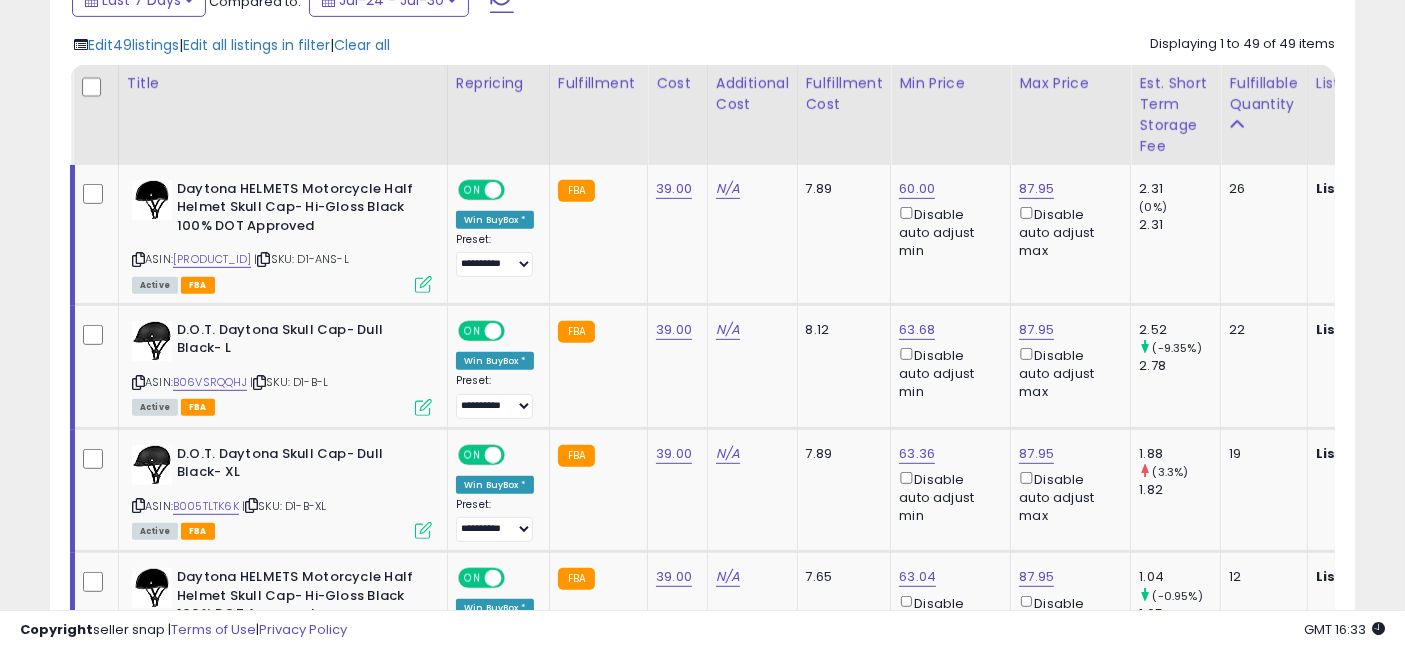 scroll, scrollTop: 910, scrollLeft: 0, axis: vertical 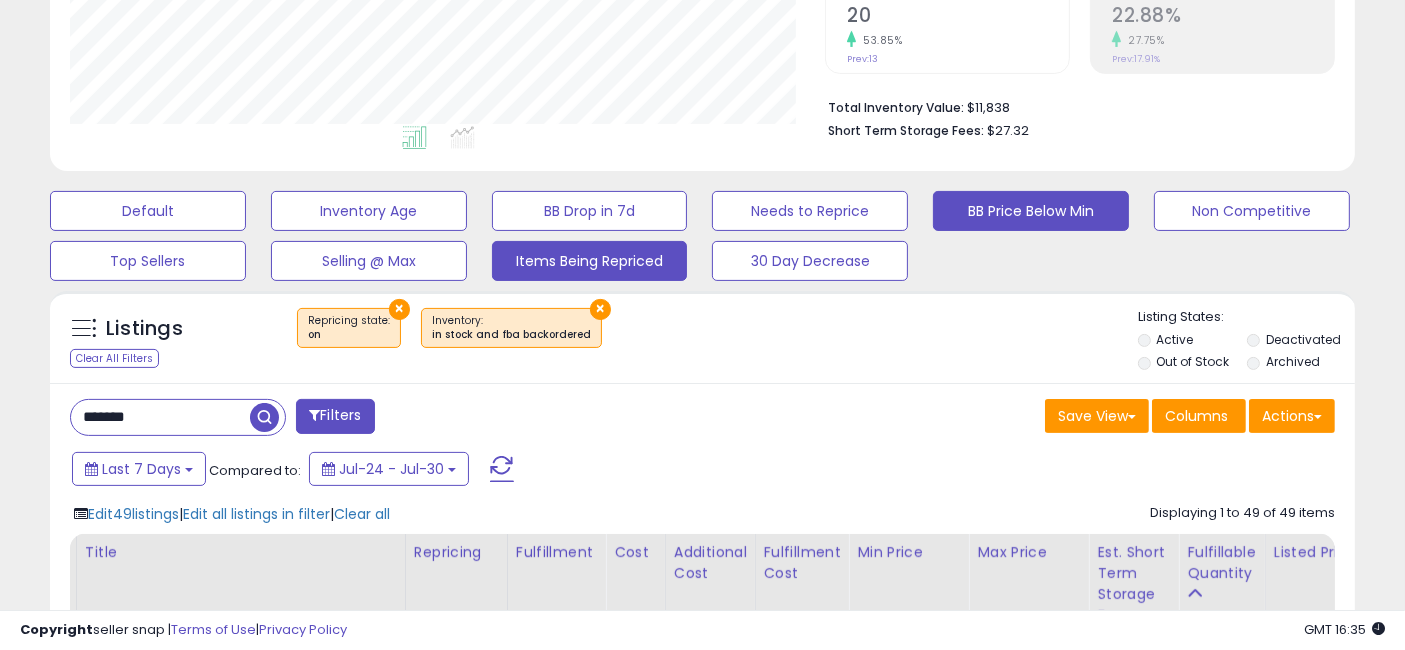 click on "BB Price Below Min" at bounding box center [148, 211] 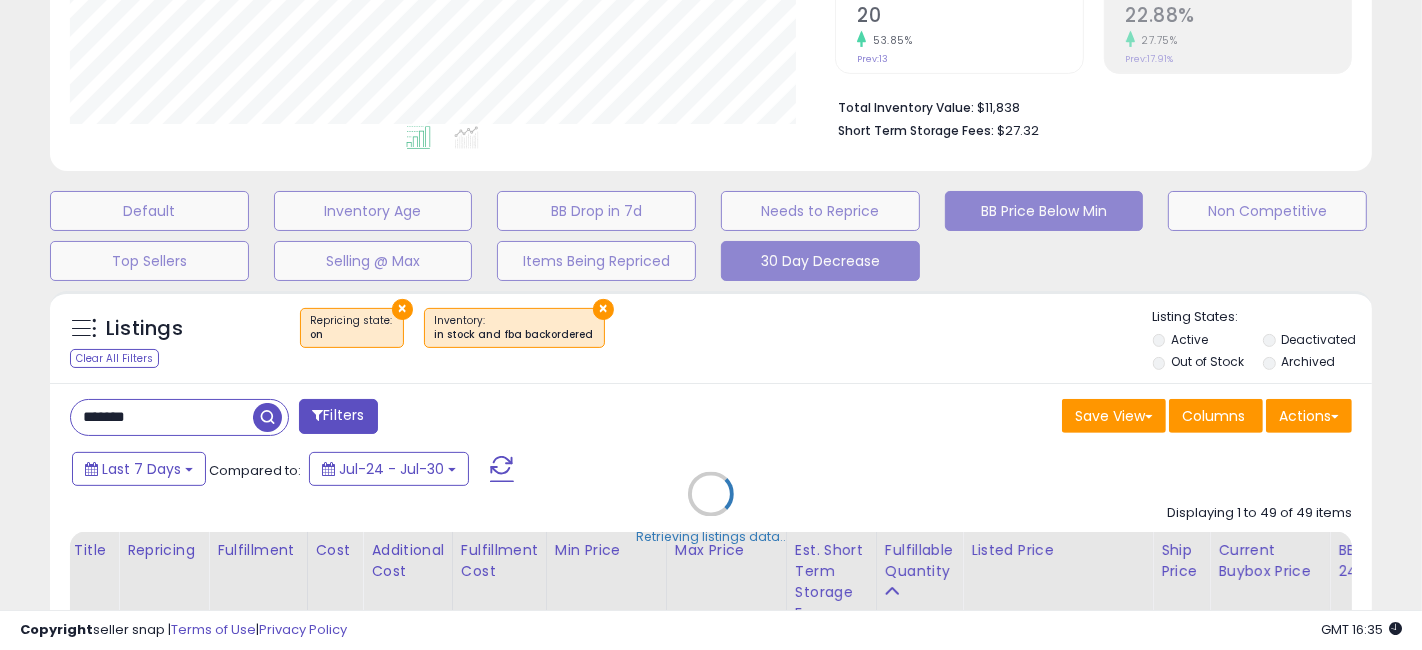 type 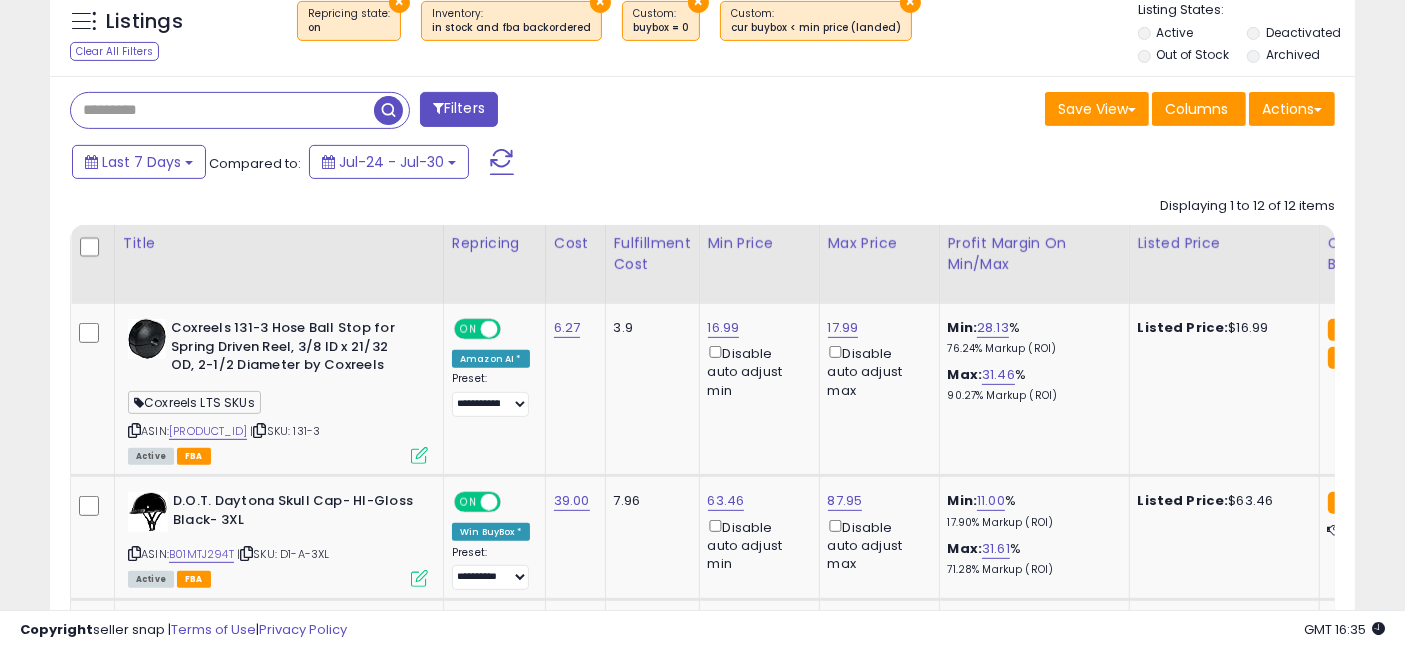 click at bounding box center [222, 110] 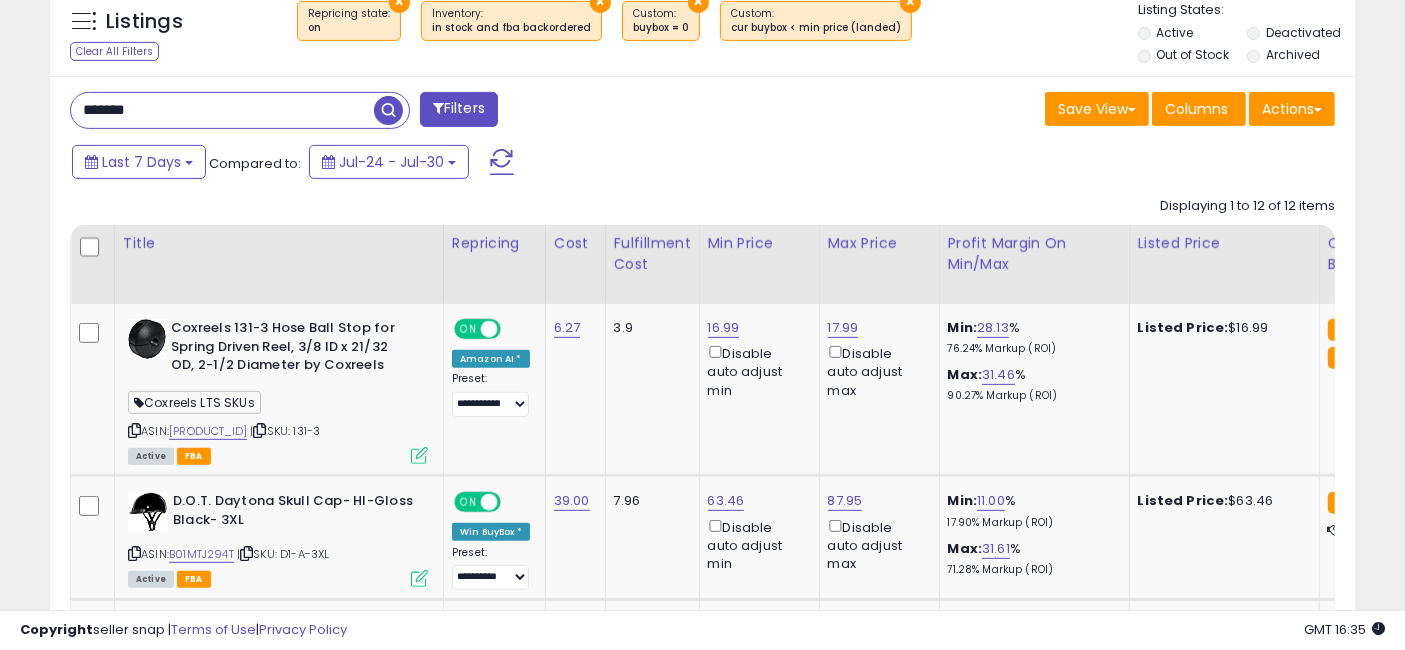 click at bounding box center [388, 110] 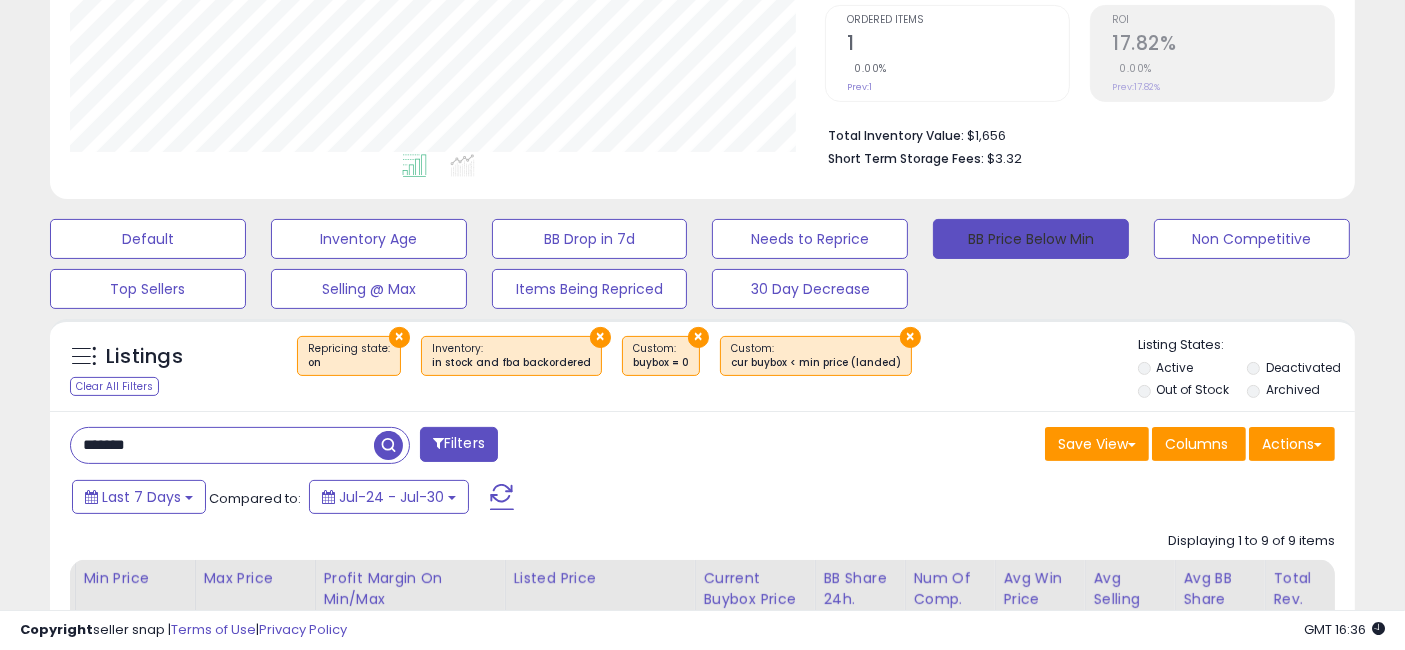 click on "BB Price Below Min" at bounding box center [1031, 239] 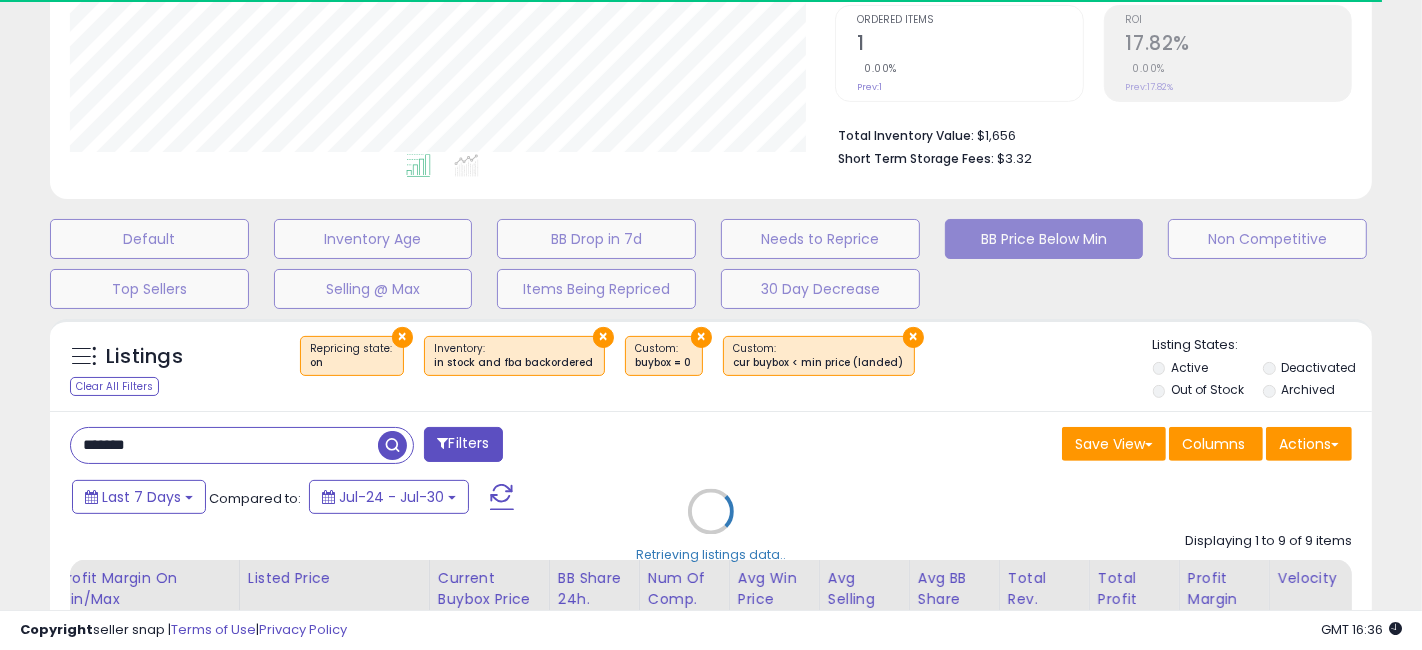 type 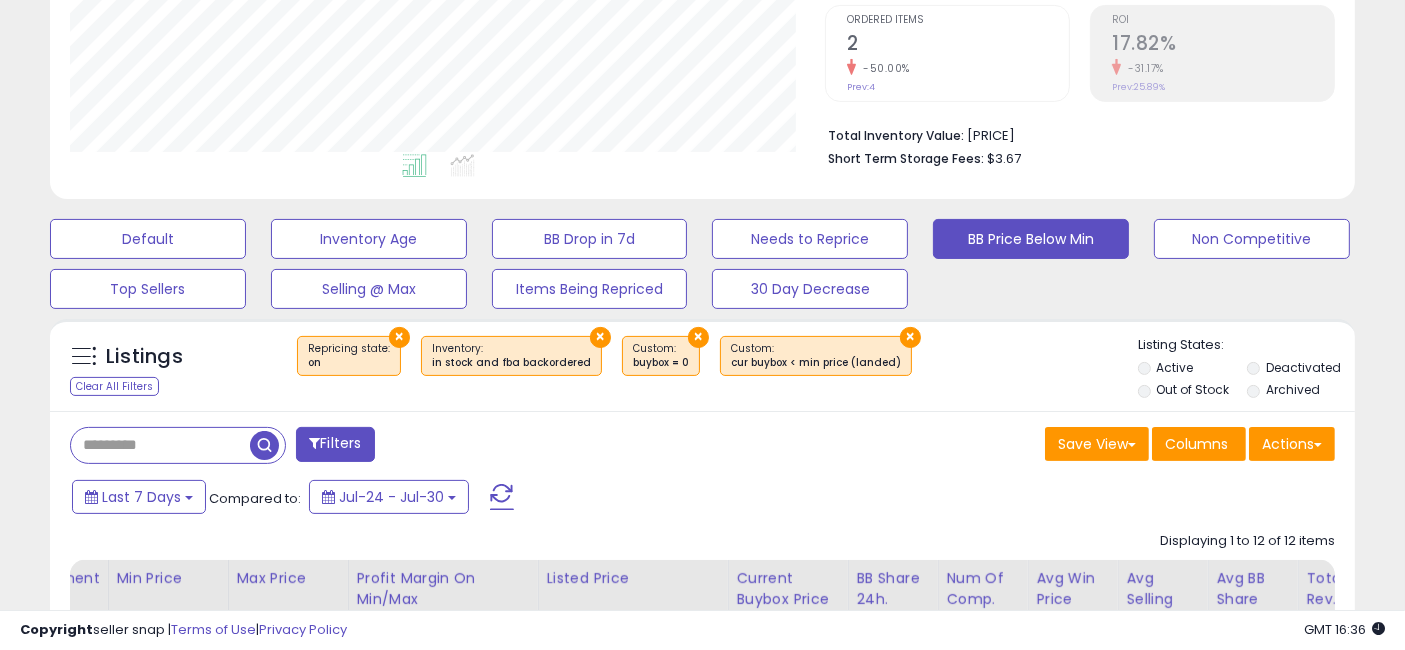 click on "×" at bounding box center [910, 337] 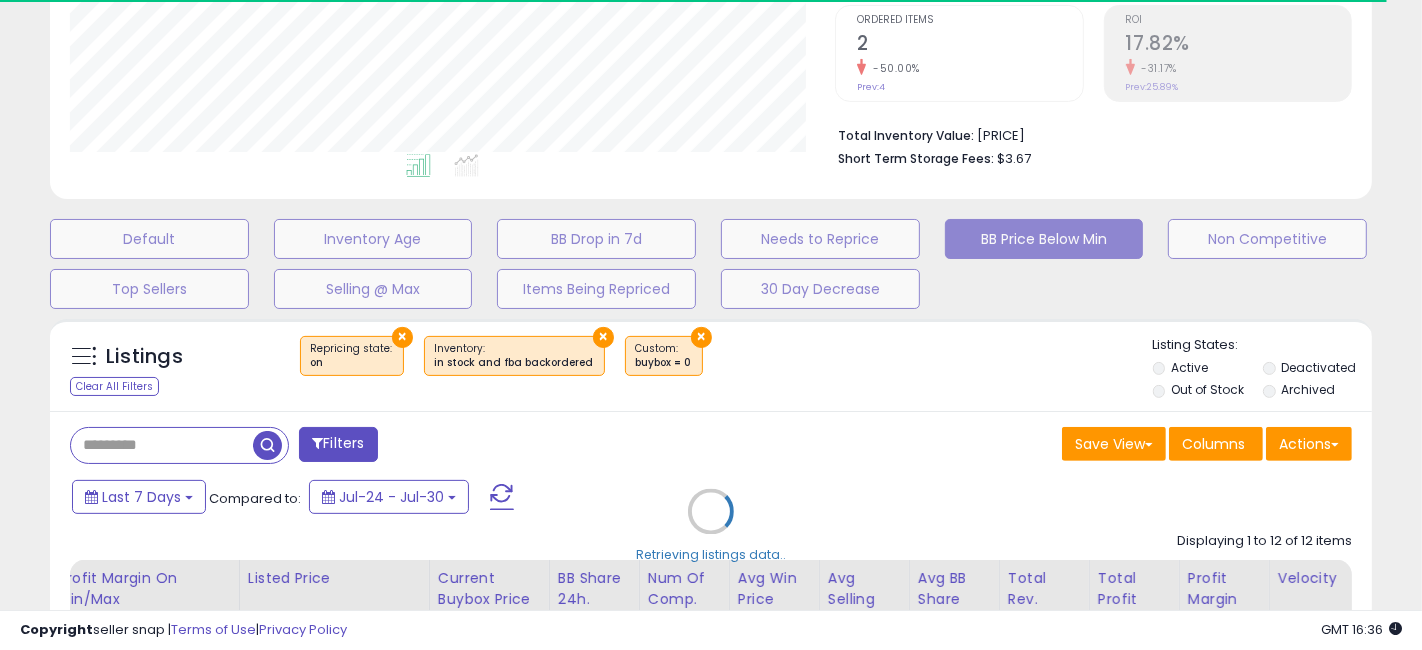 click on "Retrieving listings data.." at bounding box center [711, 526] 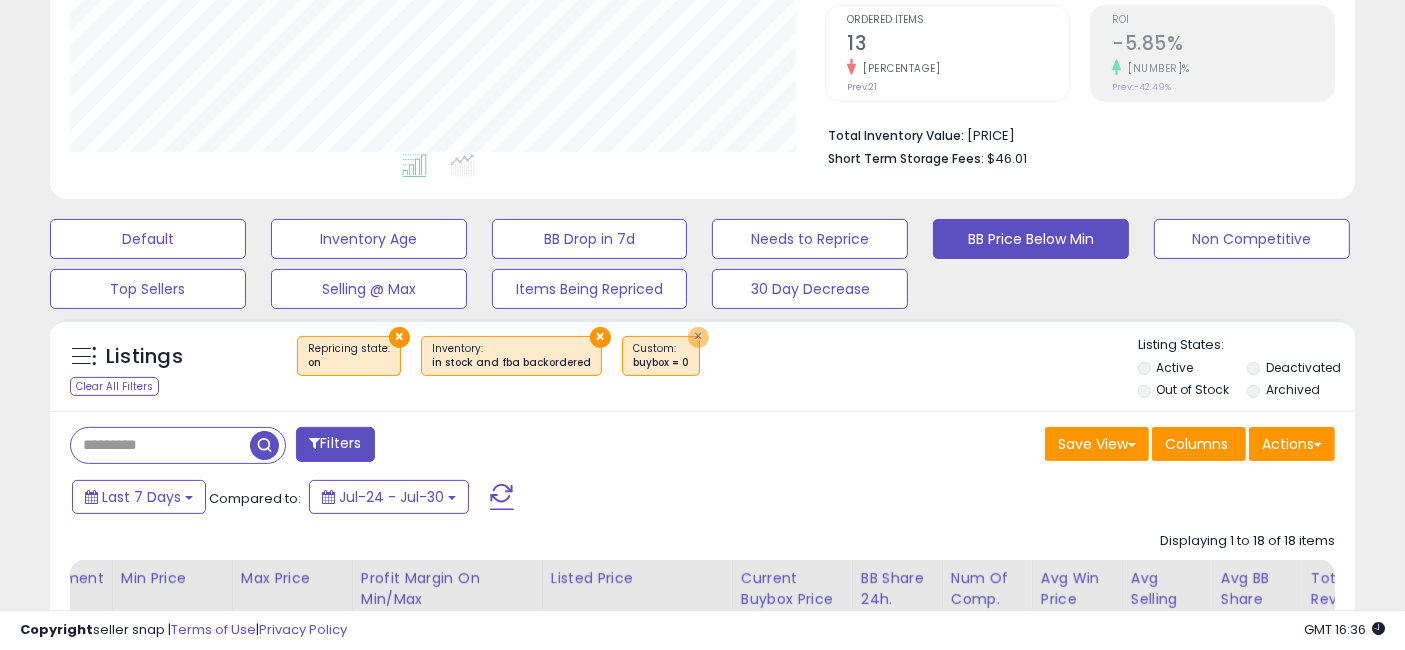 click on "×" at bounding box center [698, 337] 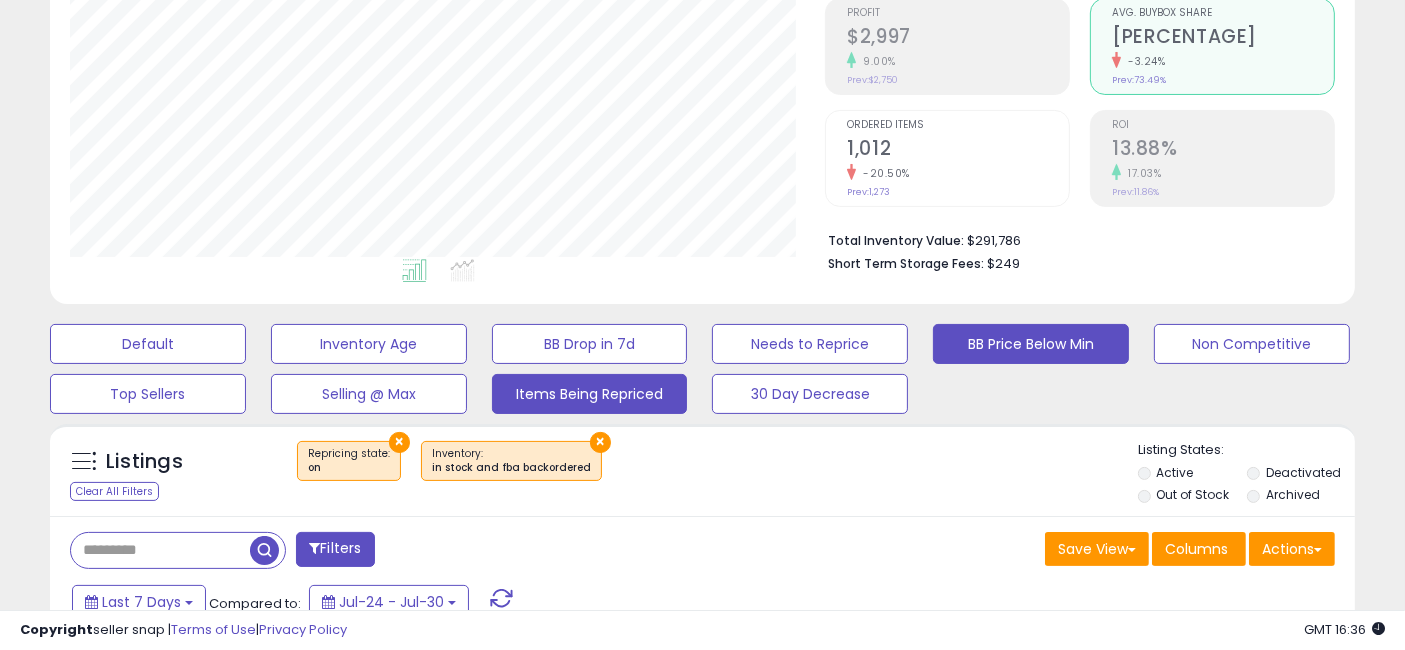 click on "Items Being Repriced" at bounding box center [148, 344] 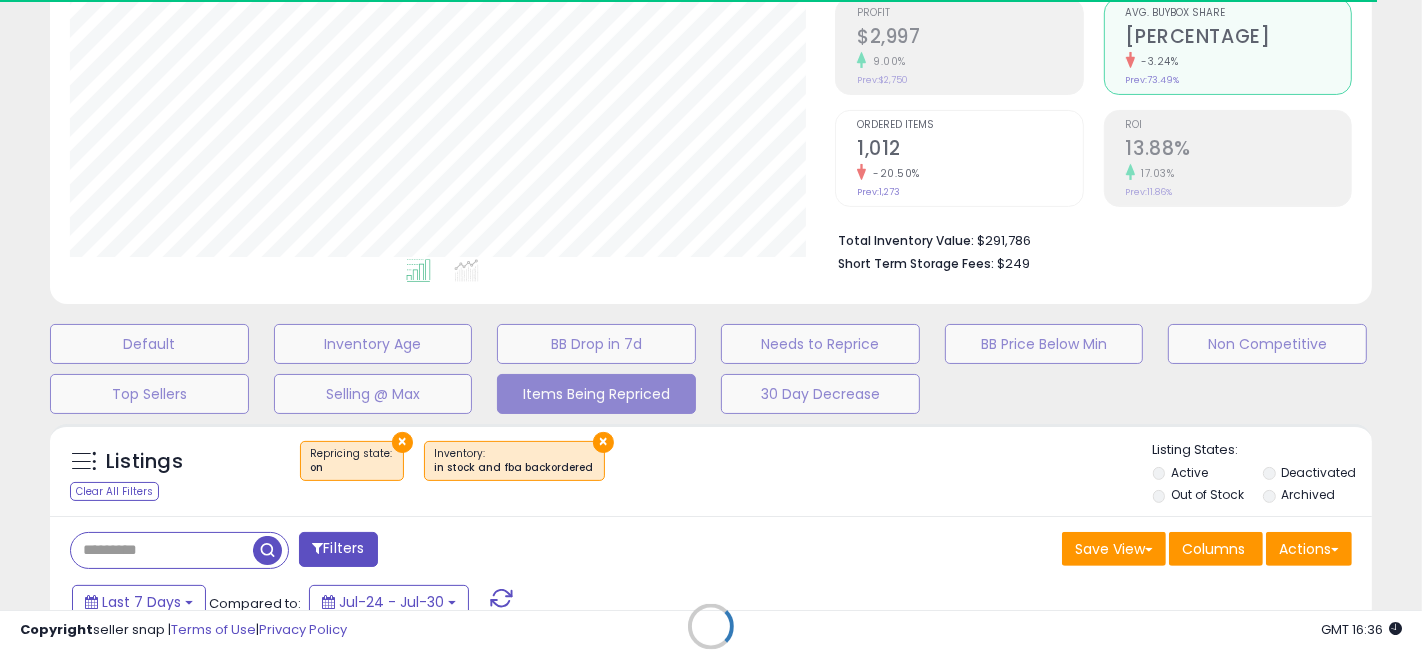 select on "**" 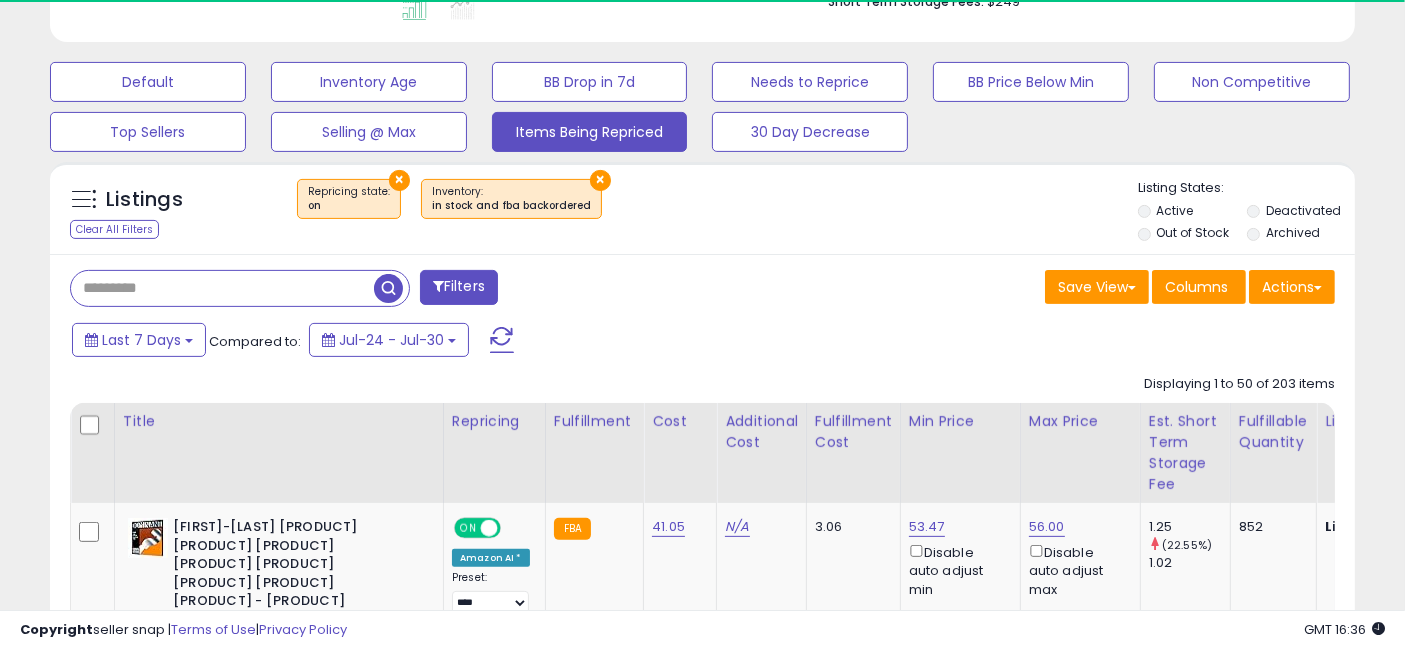 click at bounding box center [222, 288] 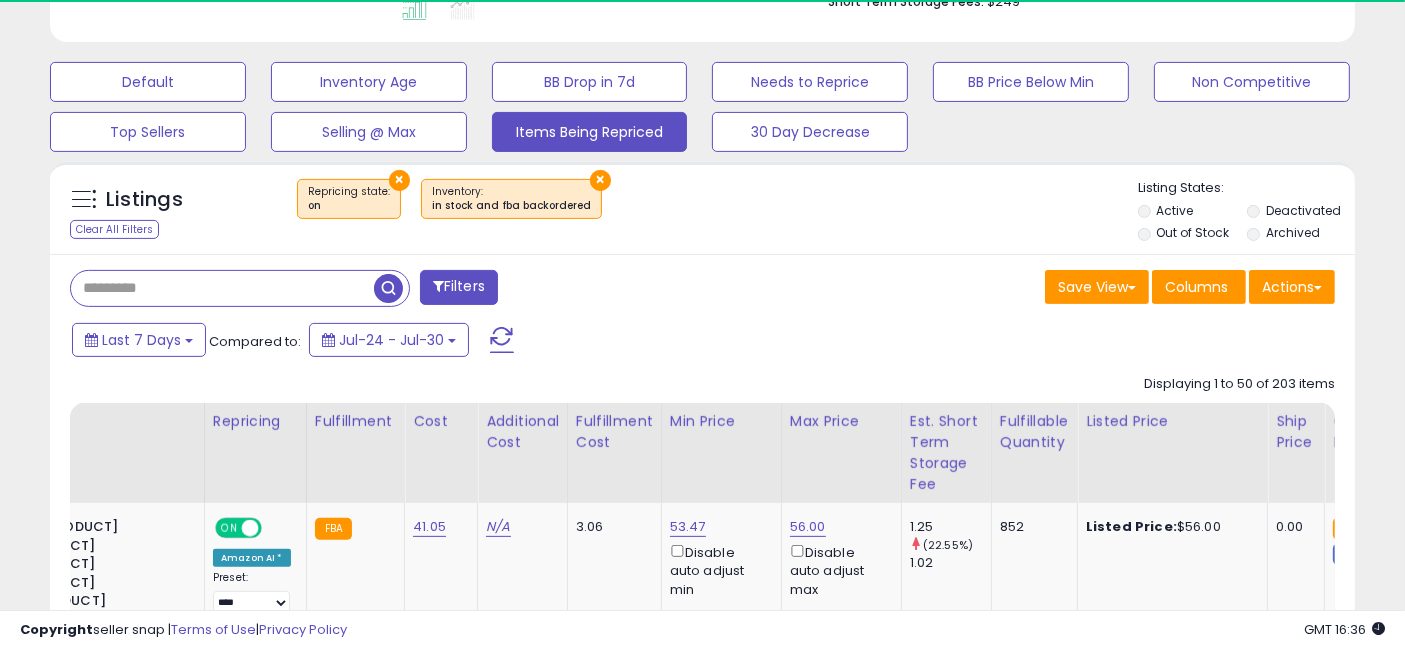 type on "*******" 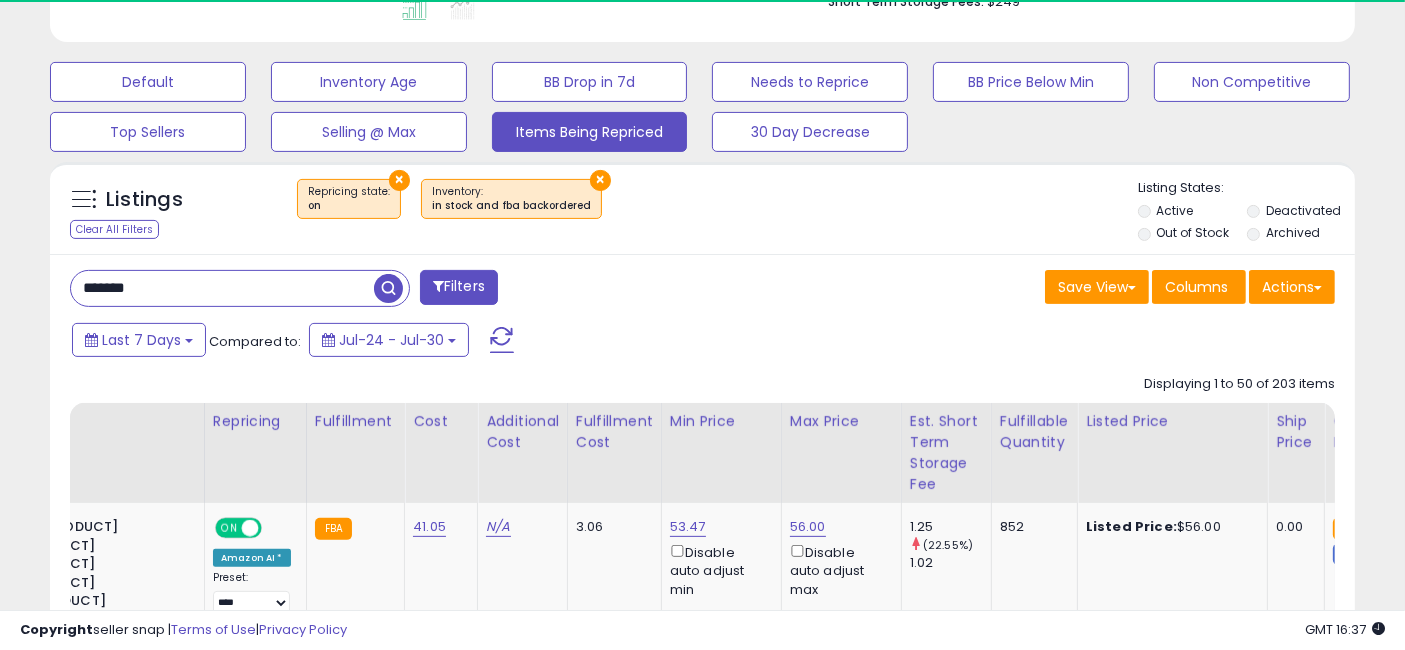 click at bounding box center (388, 288) 